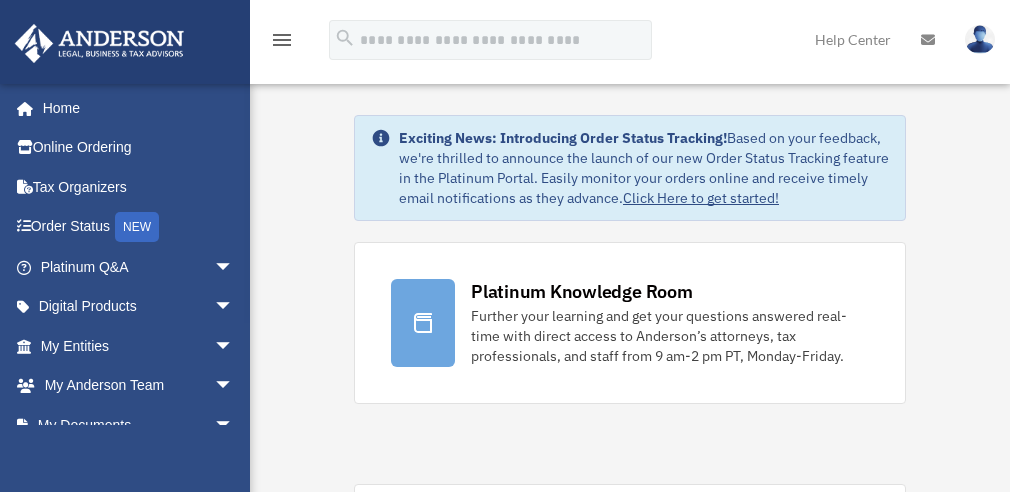 scroll, scrollTop: 0, scrollLeft: 0, axis: both 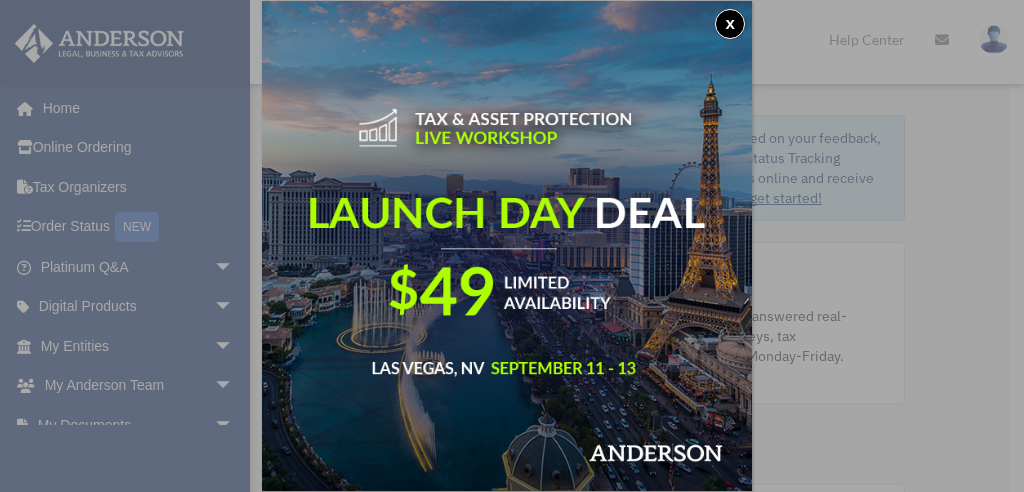 click on "x" at bounding box center (730, 24) 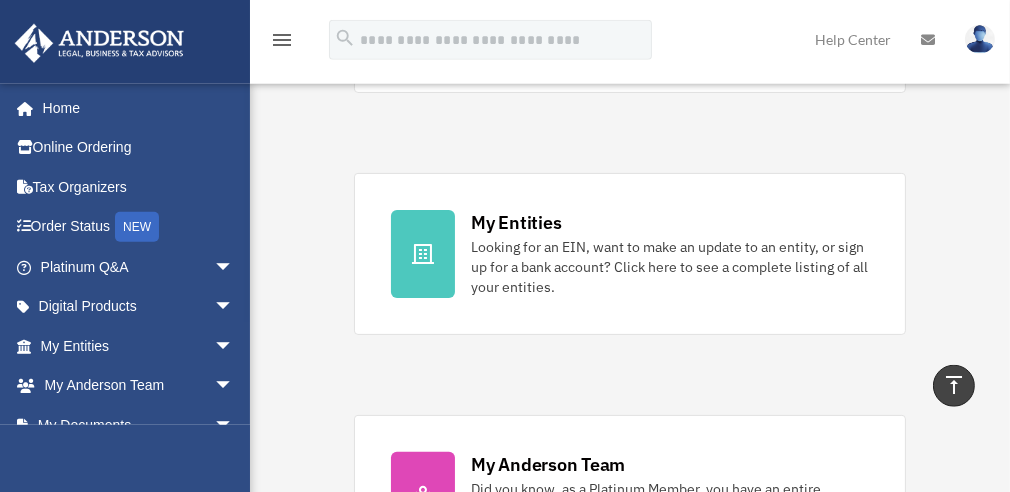 scroll, scrollTop: 530, scrollLeft: 0, axis: vertical 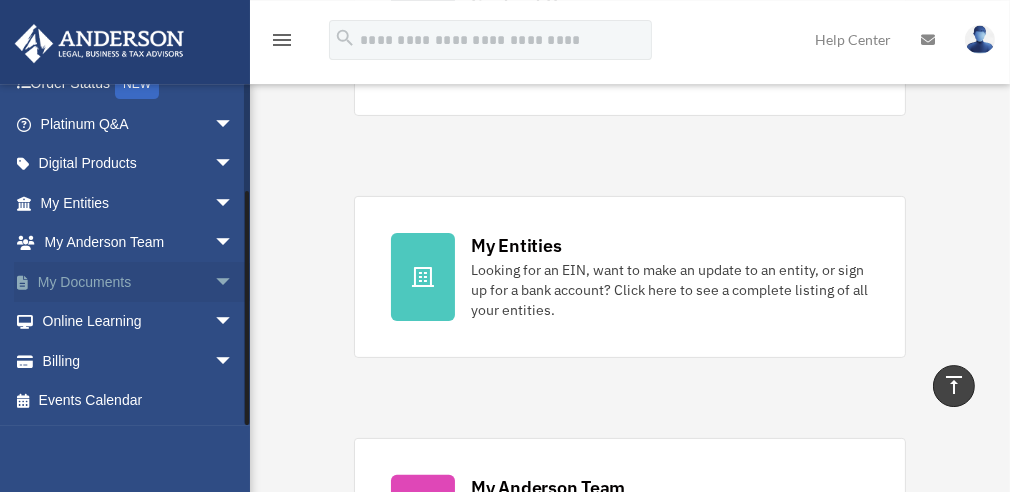click on "arrow_drop_down" at bounding box center [234, 282] 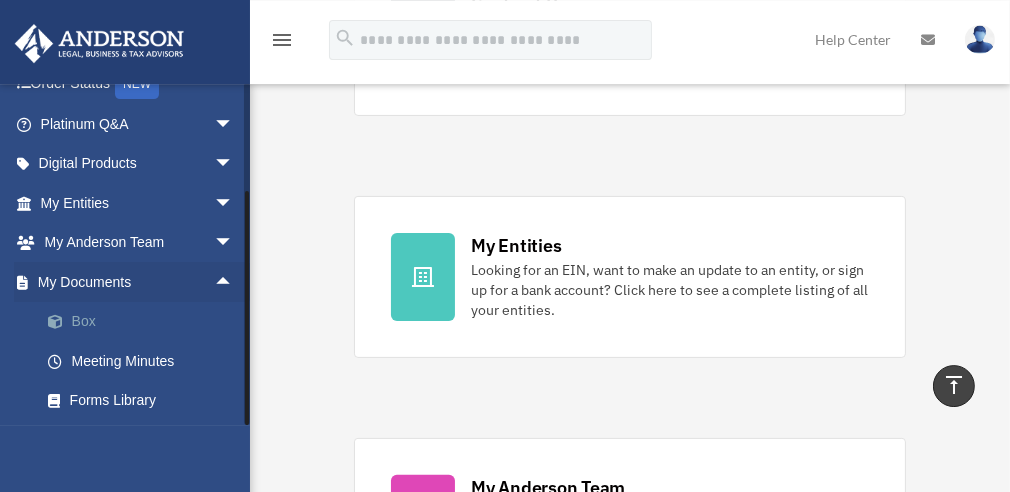 click on "Box" at bounding box center [146, 322] 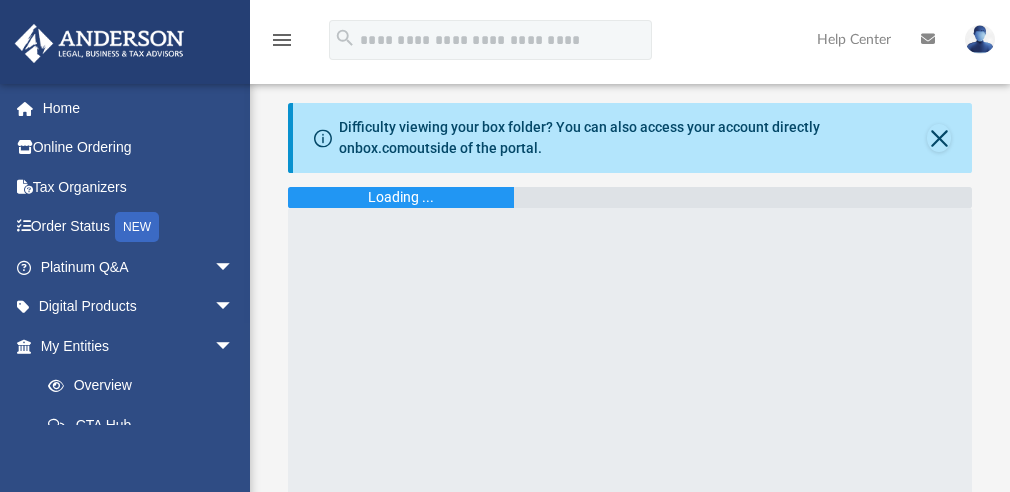 scroll, scrollTop: 0, scrollLeft: 0, axis: both 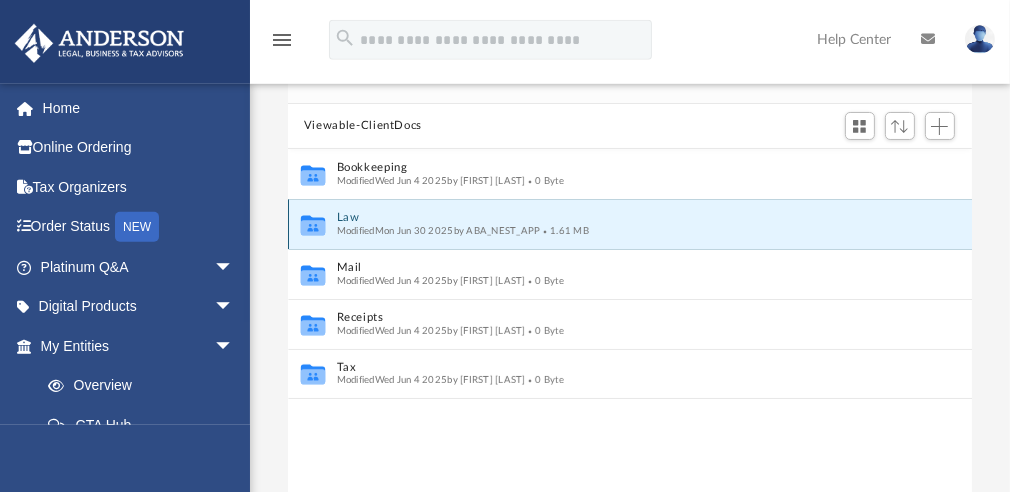 click on "Law" at bounding box center [617, 217] 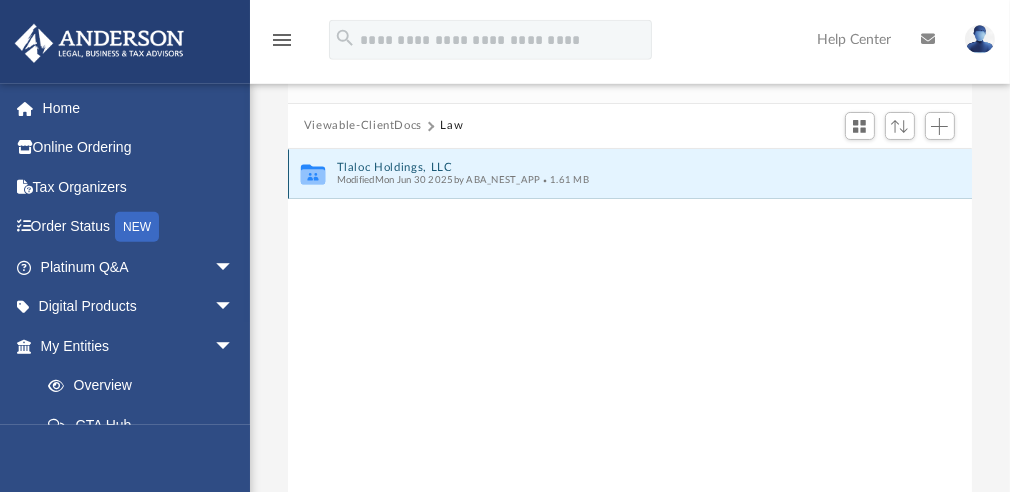 click on "Tlaloc Holdings, LLC" at bounding box center (617, 167) 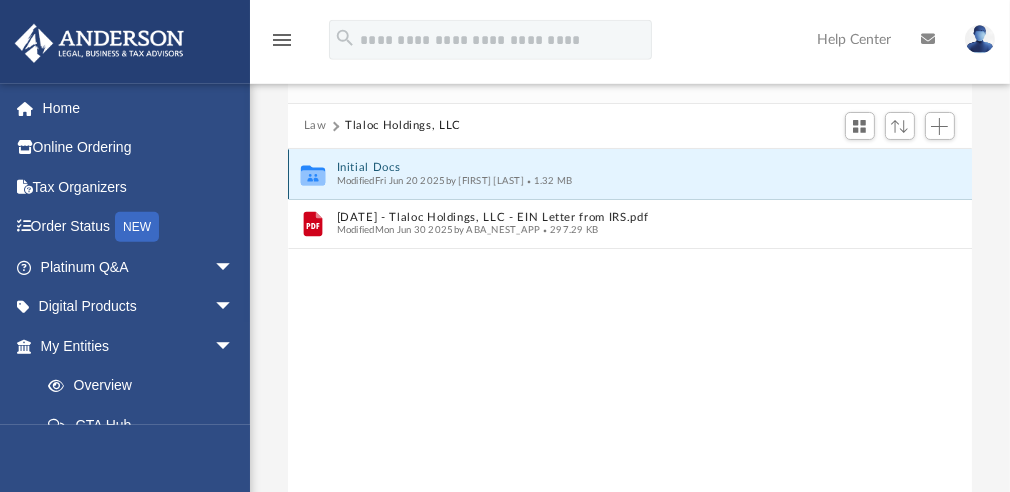 click on "Initial Docs" at bounding box center (617, 167) 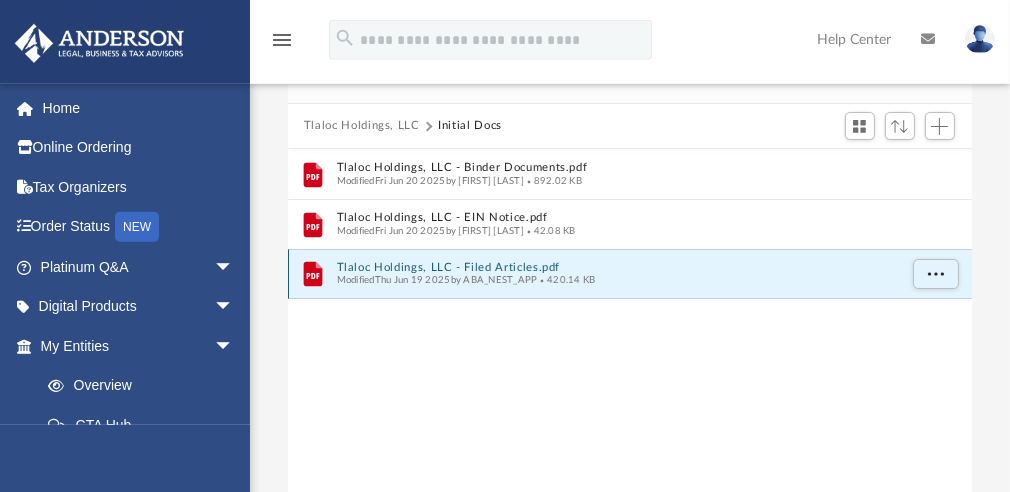 click on "Tlaloc Holdings, LLC - Filed Articles.pdf" at bounding box center (617, 267) 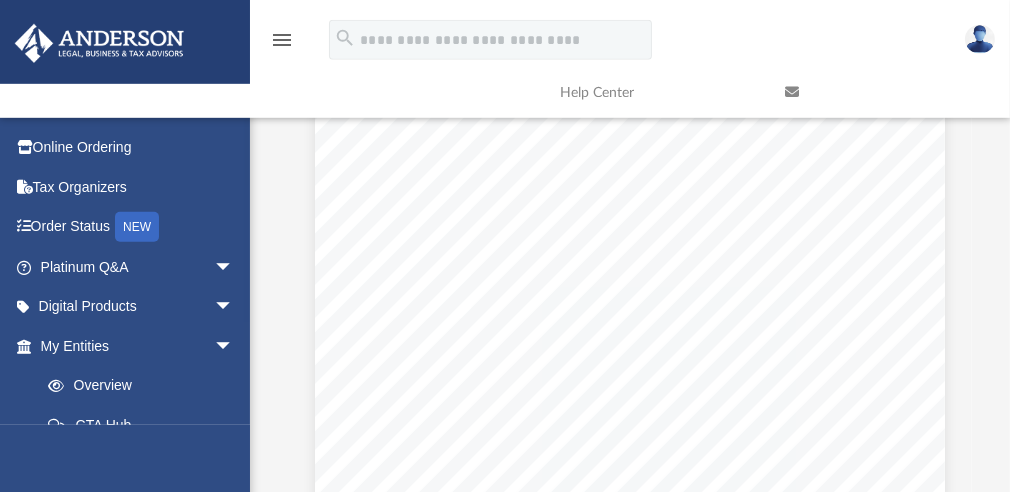click on "Wyoming Secretary of State Herschler Bldg East, Ste.100 & 101 Cheyenne, WY 82002-0020 Ph. 307-777-7311 Original ID: 2025-001703894 For Office Use Only WY Secretary of State FILED: Jun 19 2025 1:55PM Limited Liability Company Articles of Organization Tlaloc Holdings, LLC ANDERSON REGISTERED AGENTS Signature: James Morris   Date:   06/19/2025 Print Name:   James Morris Title:   Organizer Email:   jmorris@andersonadvisors.com Daytime Phone #:   (800) 706-4741 The name of the limited liability company is: The name and physical address of the registered agent of the limited liability company is: The mailing address of the limited liability company is: The principal office address of the limited liability company is: The organizer of the limited liability company is: I. II. III. IV. V. 1716 Capitol Ave Suite 100 Cheyenne, WY 82001 1718 Capitol Ave. Cheyenne, WY 82001 1718 Capitol Ave. Cheyenne, WY 82001 James Morris 3225 McLeod Drive, Suite 100, Las Vegas, NV 89121 Page 1 of 4" at bounding box center (630, 508) 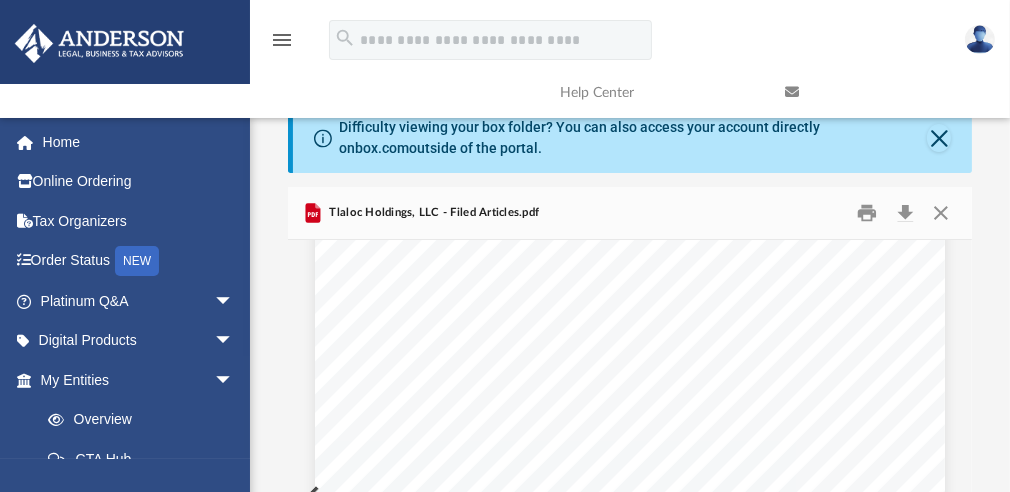 scroll, scrollTop: 139, scrollLeft: 0, axis: vertical 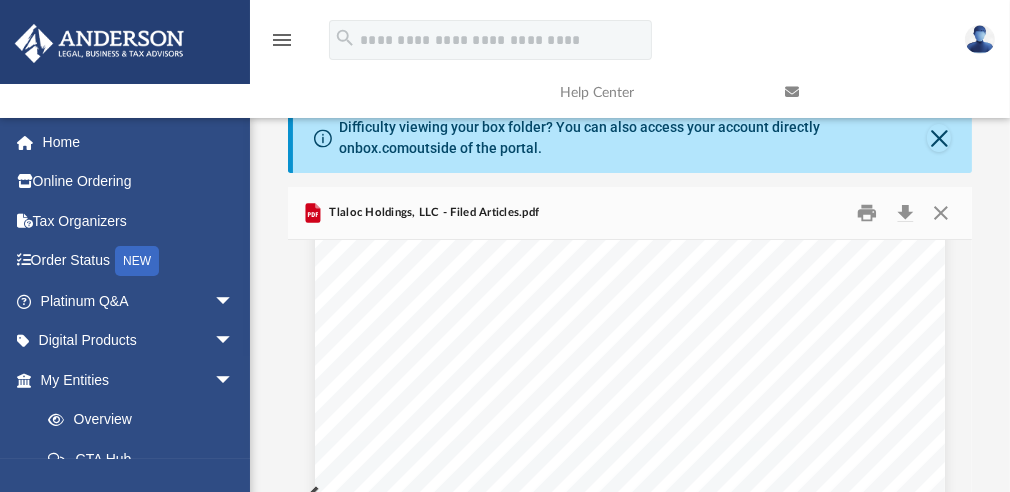 click at bounding box center [882, 92] 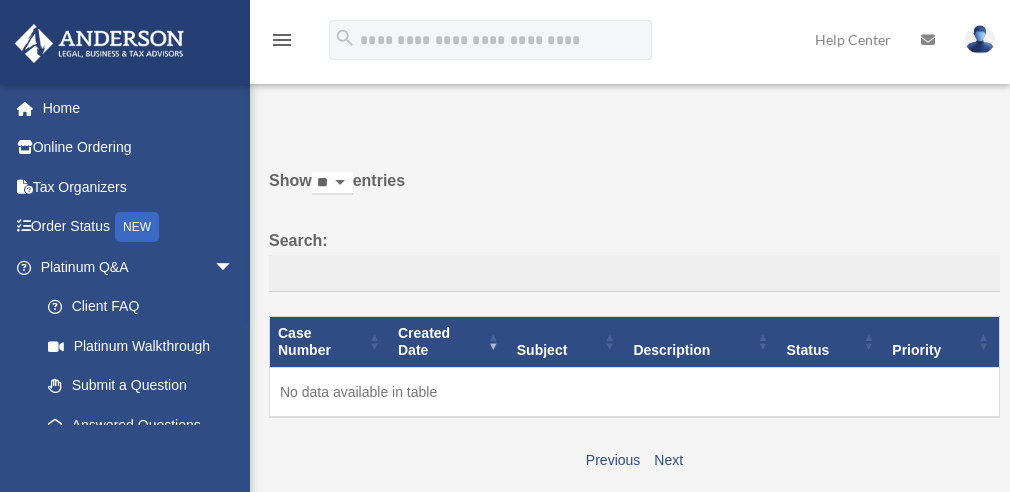 scroll, scrollTop: 0, scrollLeft: 0, axis: both 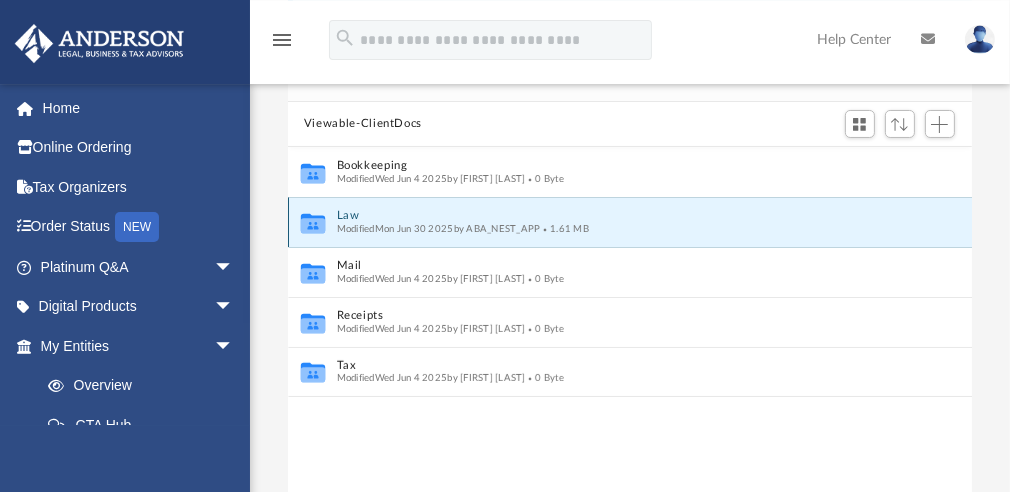 click on "Law" at bounding box center (617, 215) 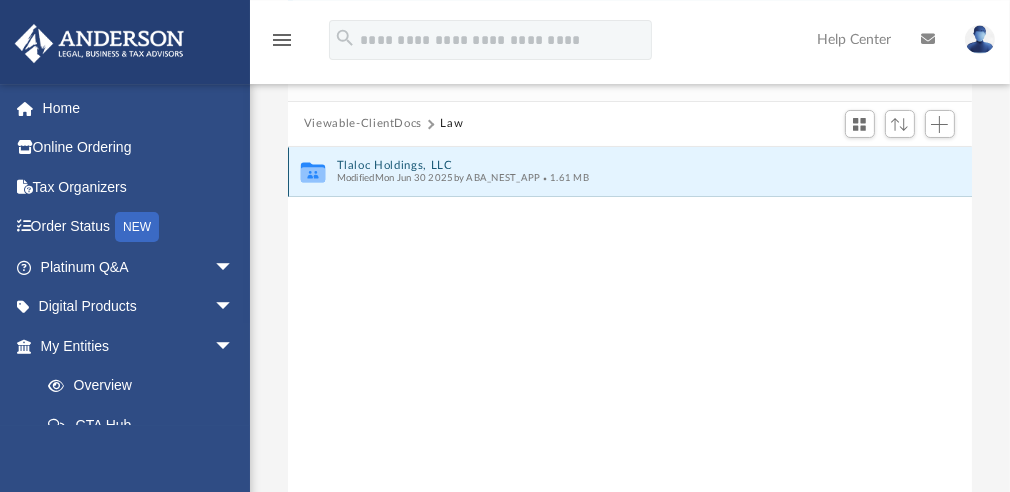 click on "Tlaloc Holdings, LLC" at bounding box center [617, 165] 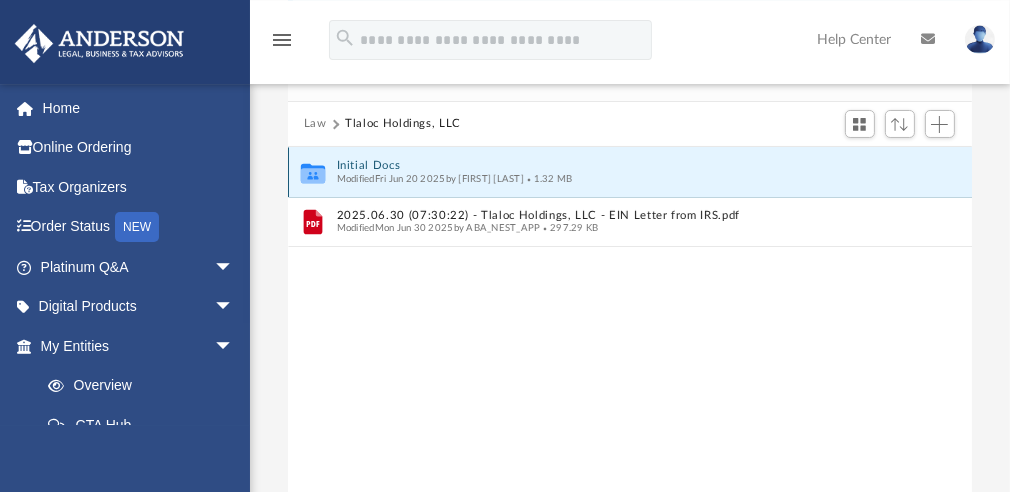 click on "Initial Docs" at bounding box center [617, 165] 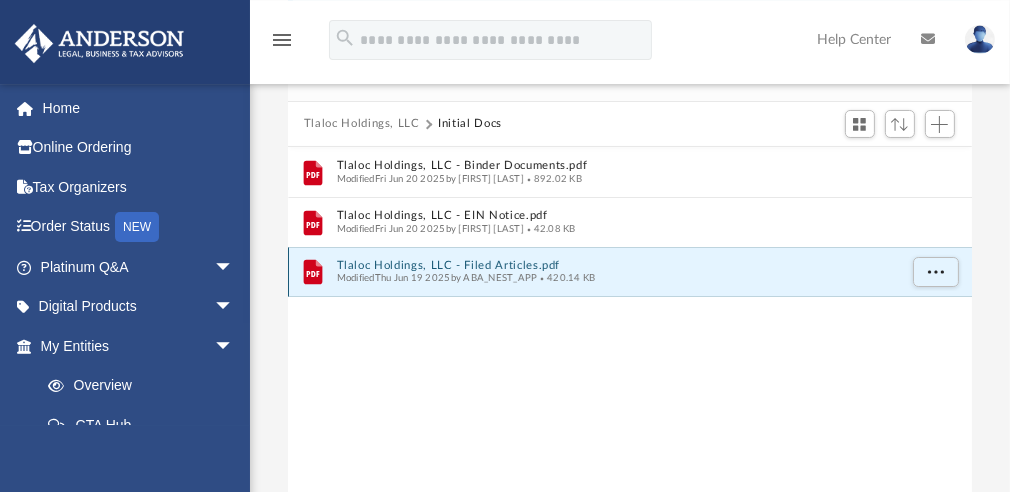 click on "Tlaloc Holdings, LLC - Filed Articles.pdf" at bounding box center (617, 265) 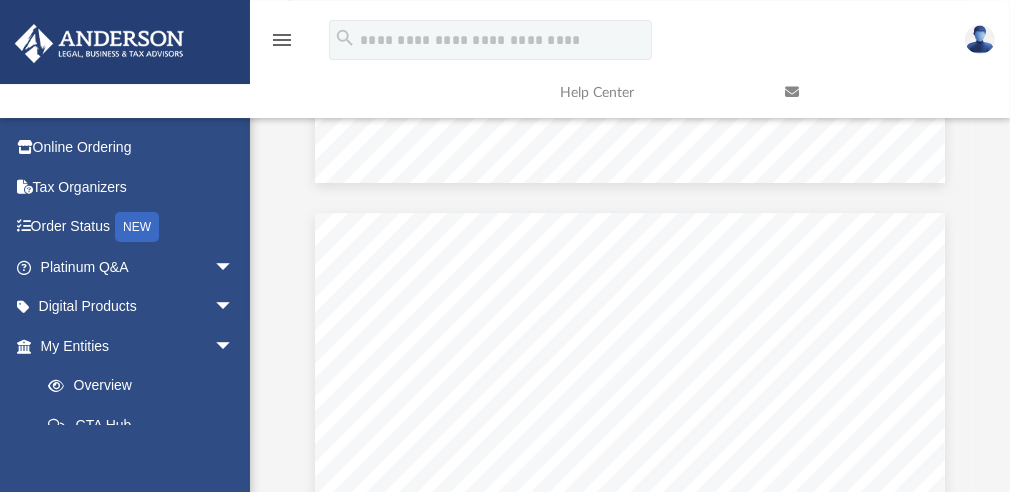 scroll, scrollTop: 0, scrollLeft: 0, axis: both 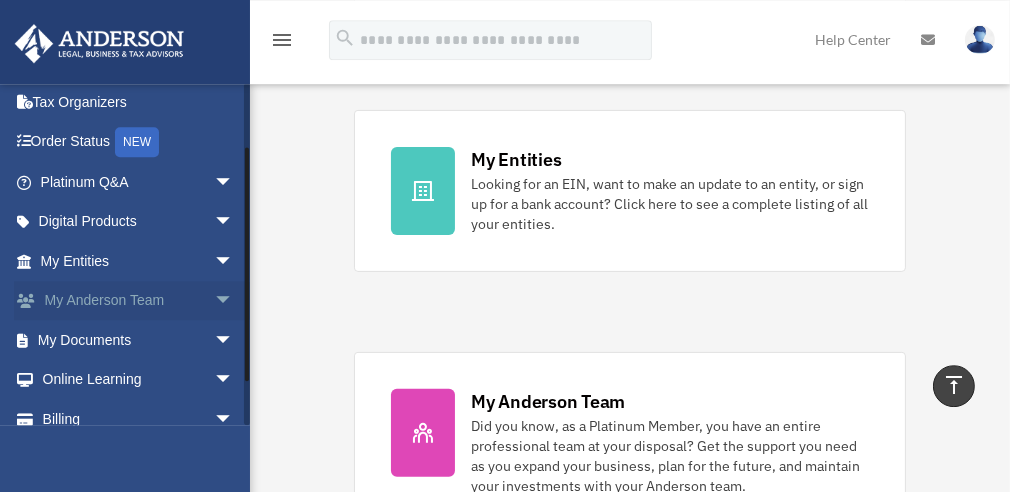 click on "arrow_drop_down" at bounding box center [234, 261] 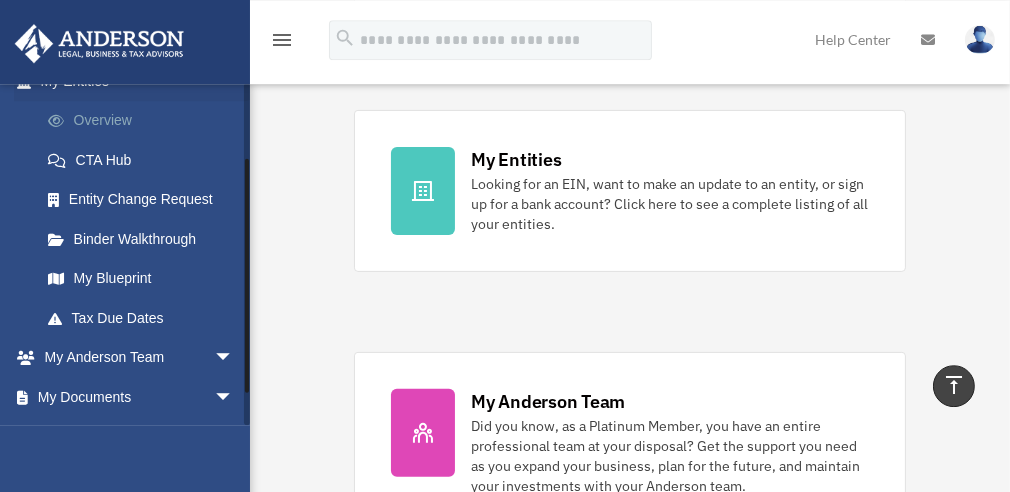 scroll, scrollTop: 268, scrollLeft: 0, axis: vertical 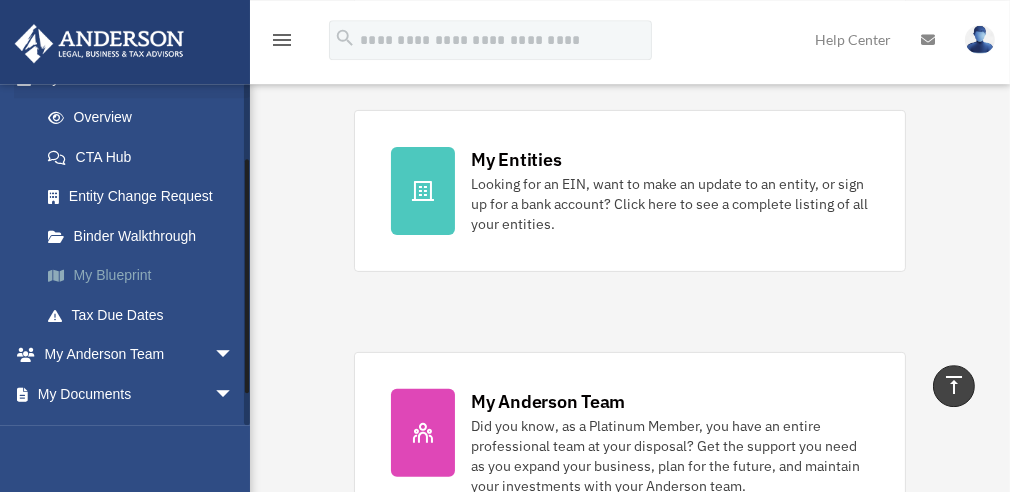 click on "My Blueprint" at bounding box center (146, 276) 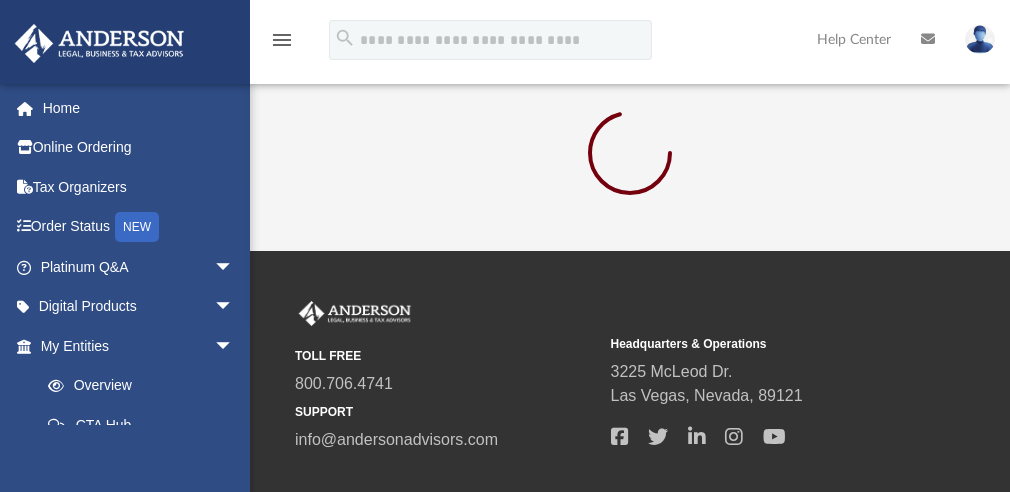 scroll, scrollTop: 0, scrollLeft: 0, axis: both 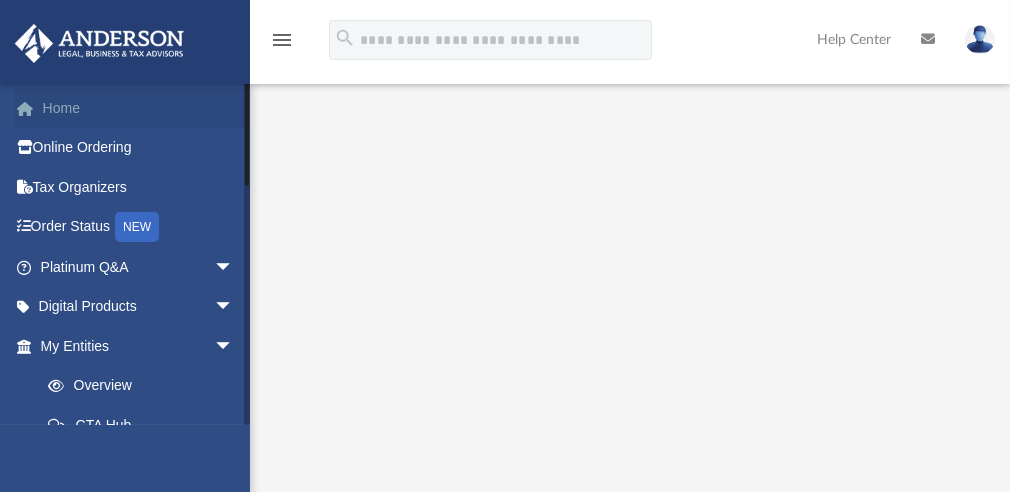 click on "Home" at bounding box center (139, 108) 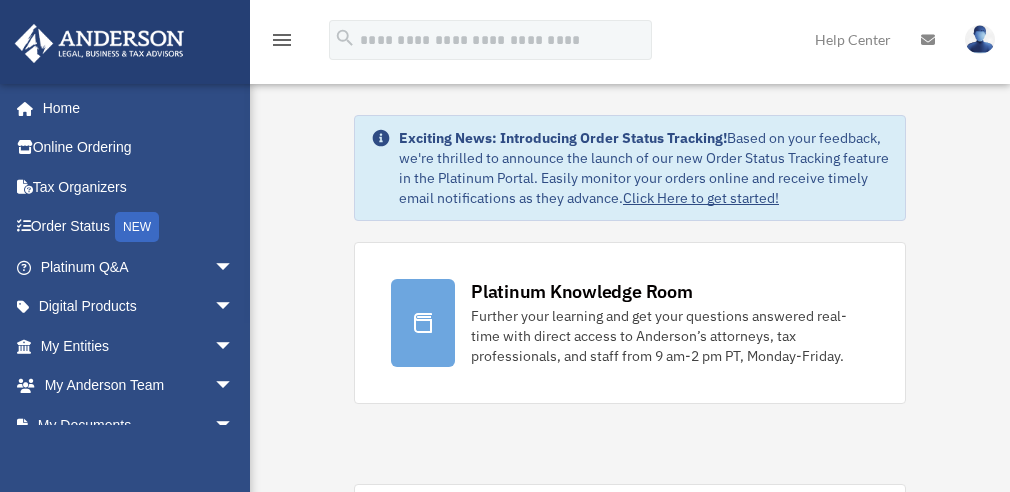 scroll, scrollTop: 0, scrollLeft: 0, axis: both 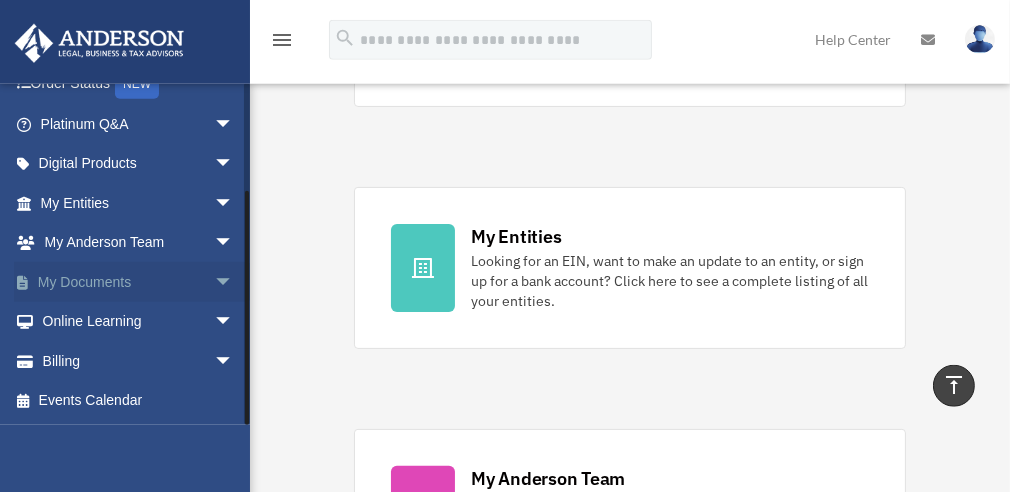 click on "arrow_drop_down" at bounding box center (234, 282) 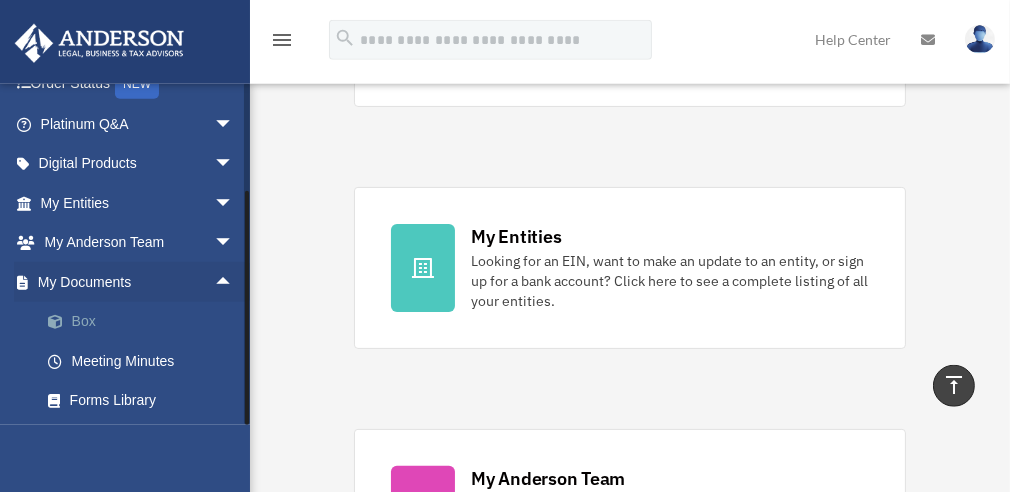 click on "Box" at bounding box center (146, 322) 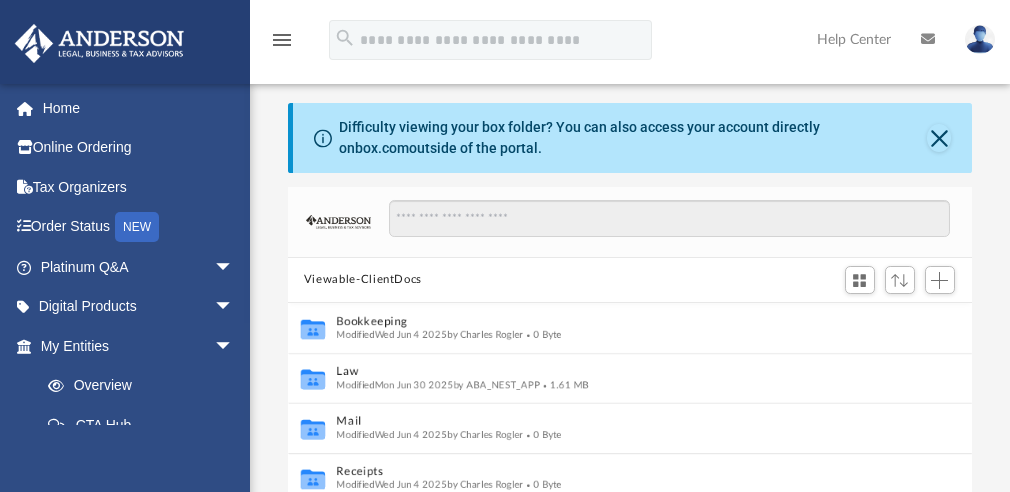 scroll, scrollTop: 0, scrollLeft: 0, axis: both 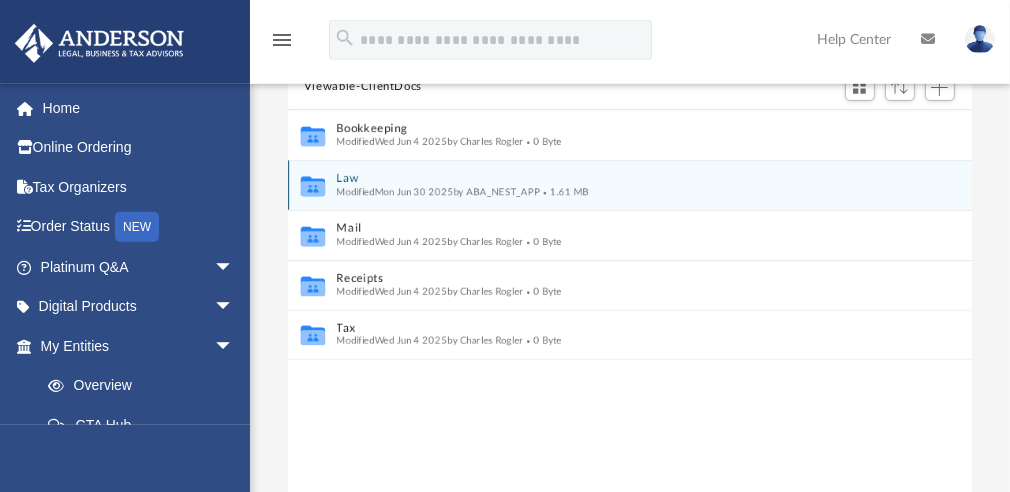 click on "Law" at bounding box center [617, 178] 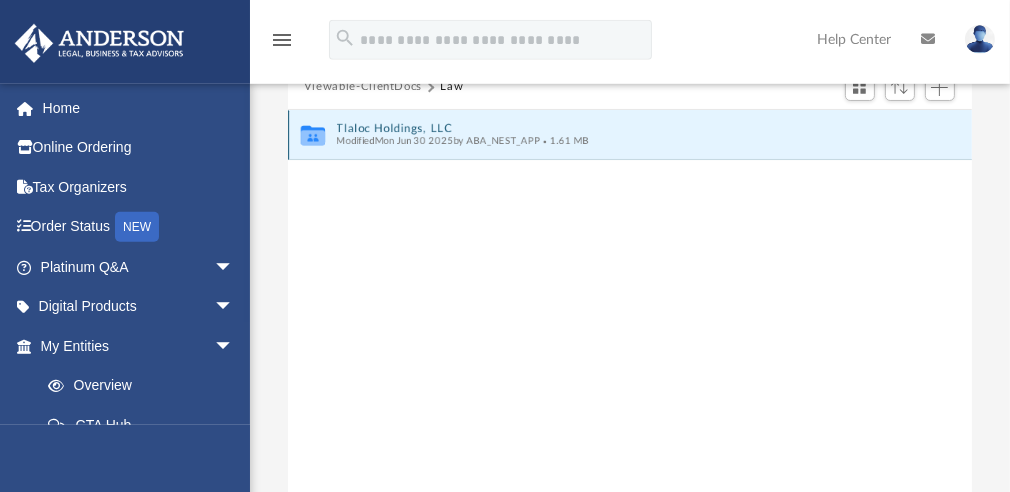 click on "Tlaloc Holdings, LLC" at bounding box center [617, 128] 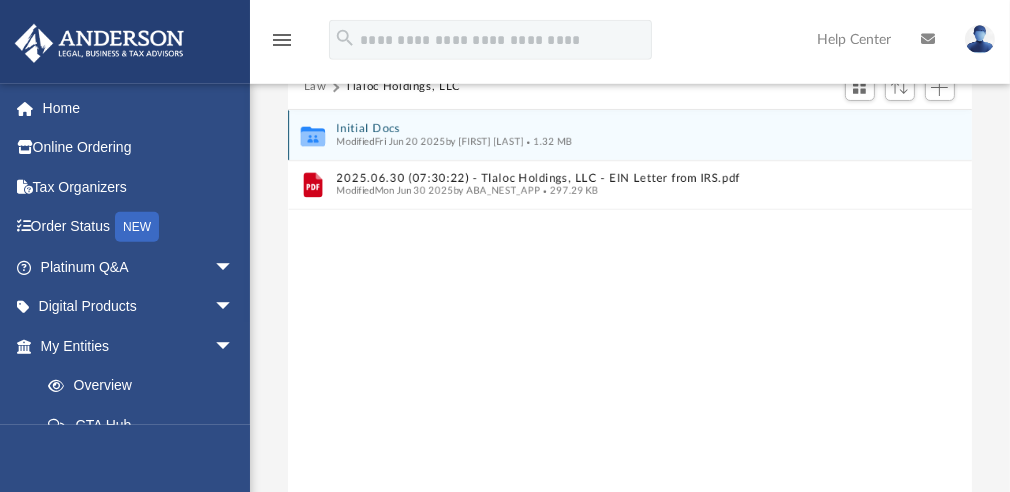 click on "Initial Docs" at bounding box center [617, 128] 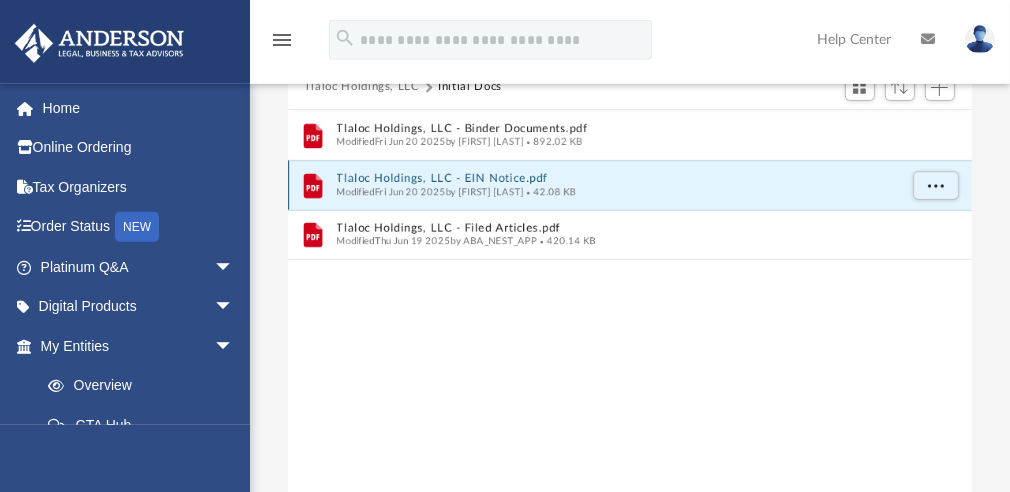 click on "Tlaloc Holdings, LLC - EIN Notice.pdf" at bounding box center (617, 178) 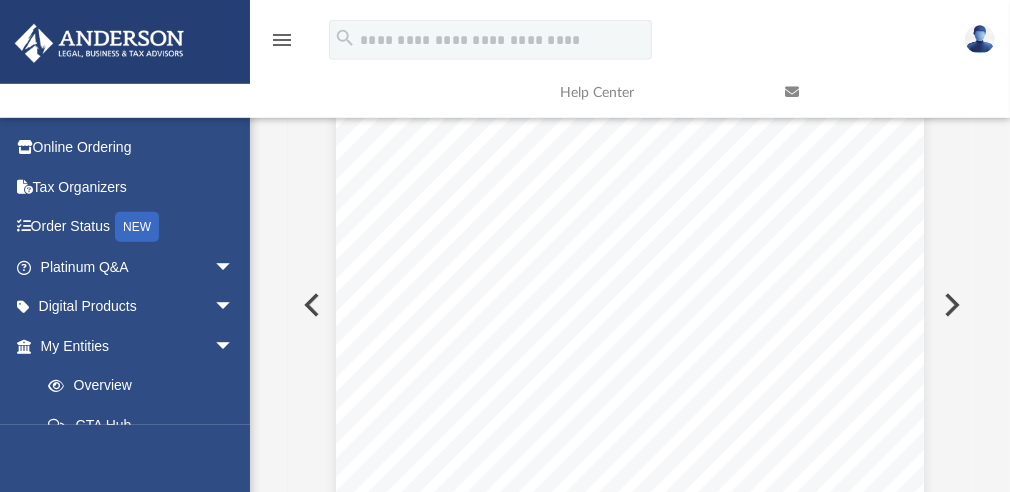 scroll, scrollTop: 25, scrollLeft: 0, axis: vertical 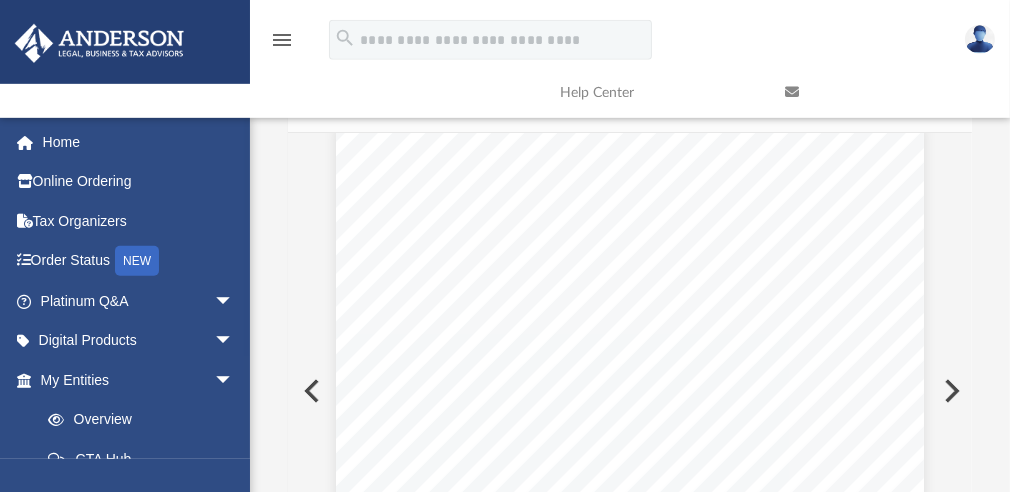 click at bounding box center (310, 391) 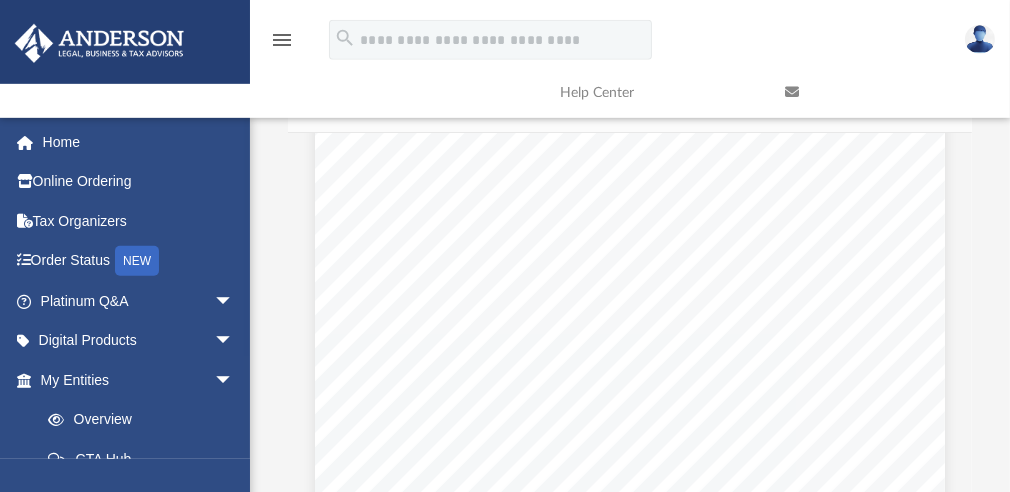 scroll, scrollTop: 260, scrollLeft: 0, axis: vertical 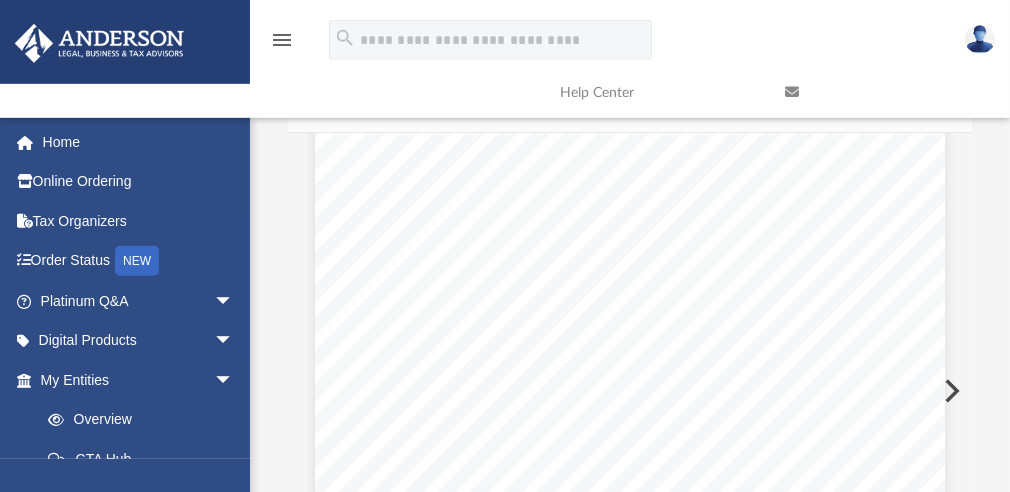 click on "menu" at bounding box center [282, 40] 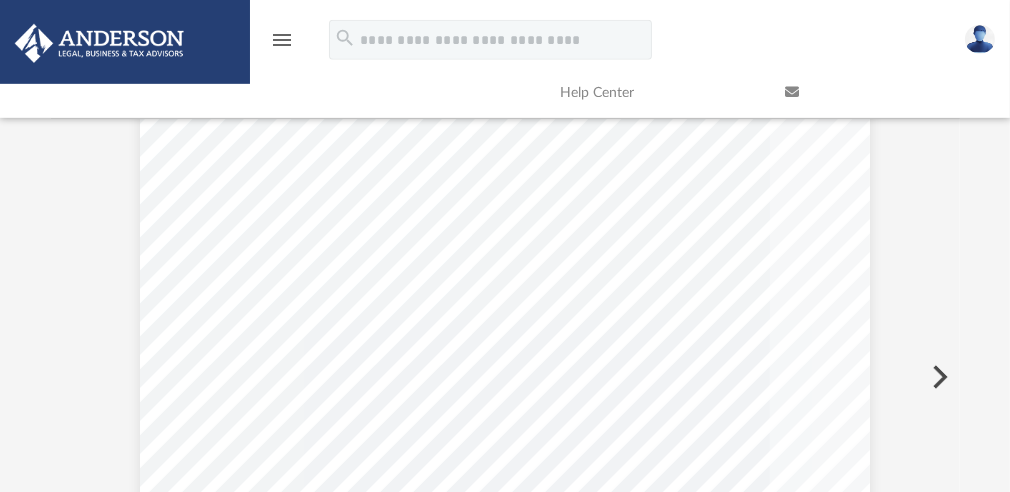 scroll, scrollTop: 1, scrollLeft: 0, axis: vertical 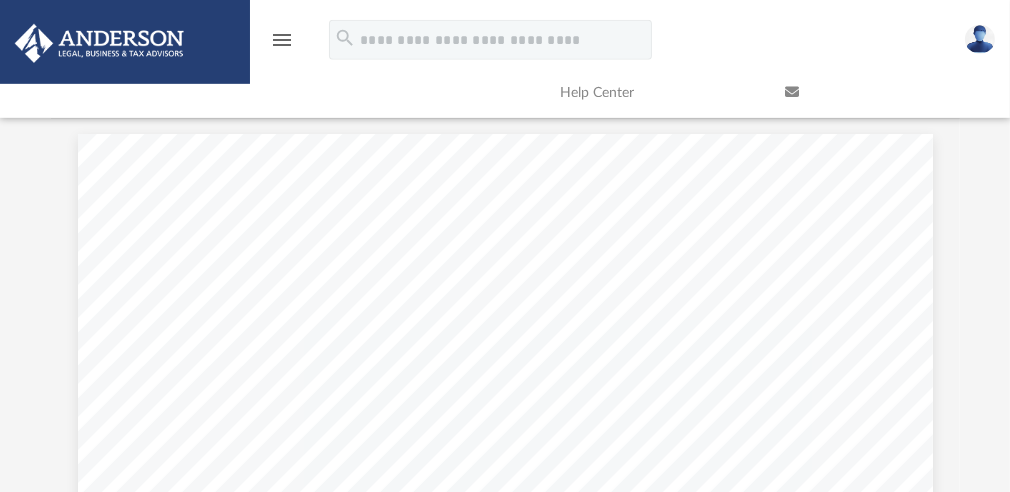 click on "menu" at bounding box center (282, 40) 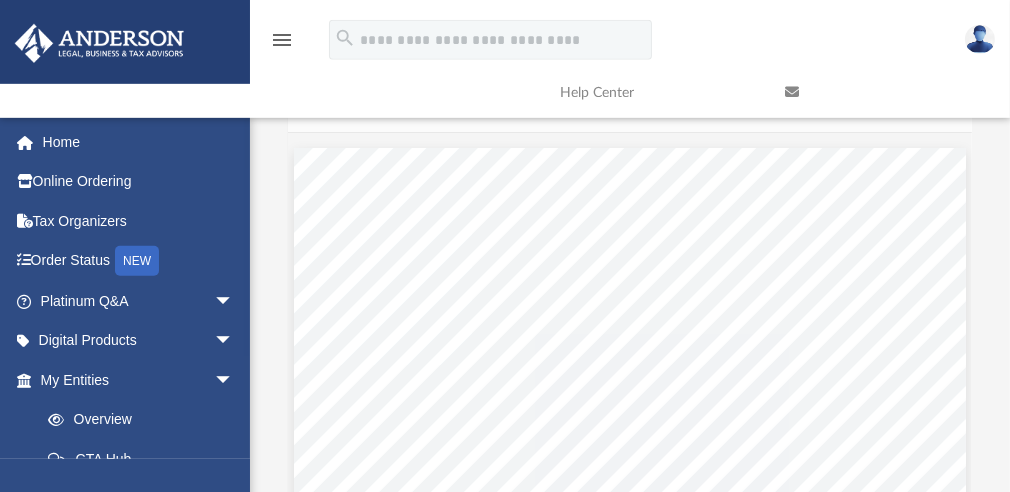 scroll, scrollTop: 441, scrollLeft: 713, axis: both 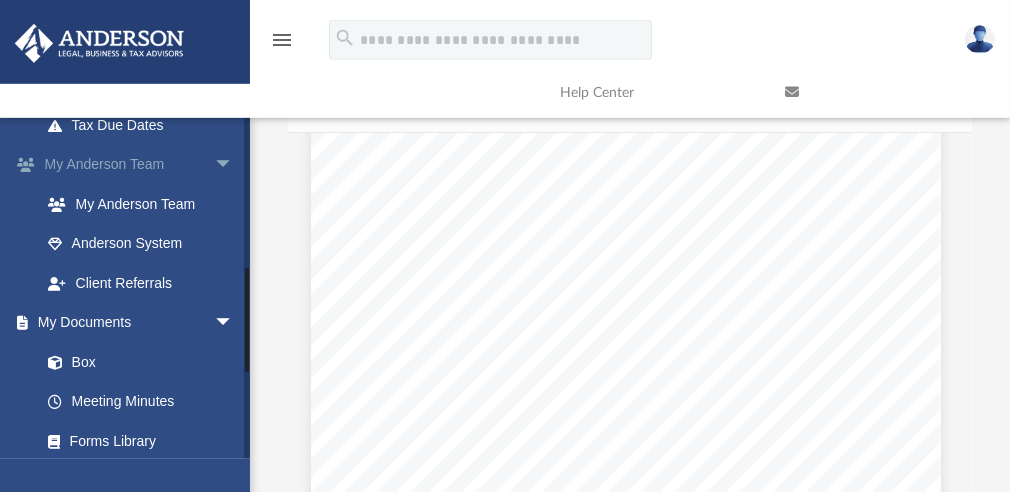 click on "arrow_drop_down" at bounding box center (234, 165) 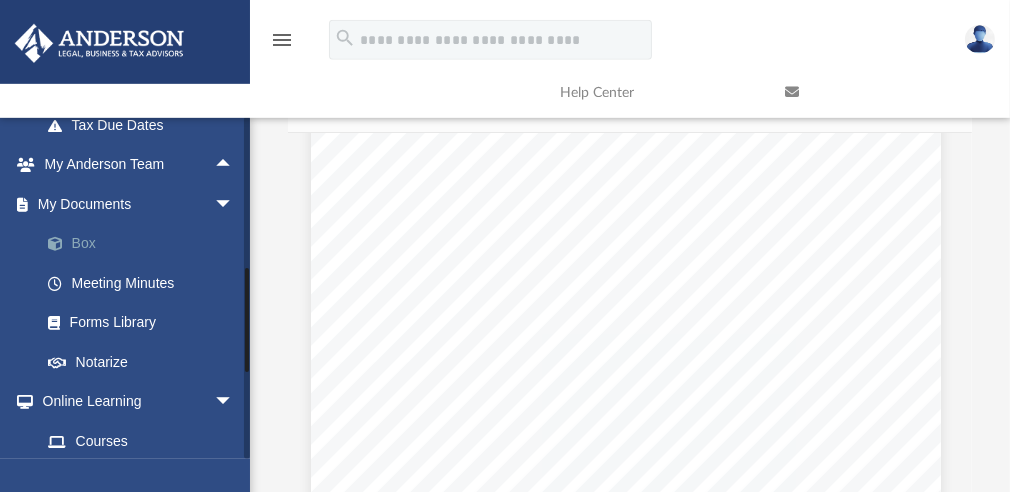 click on "Box" at bounding box center (146, 244) 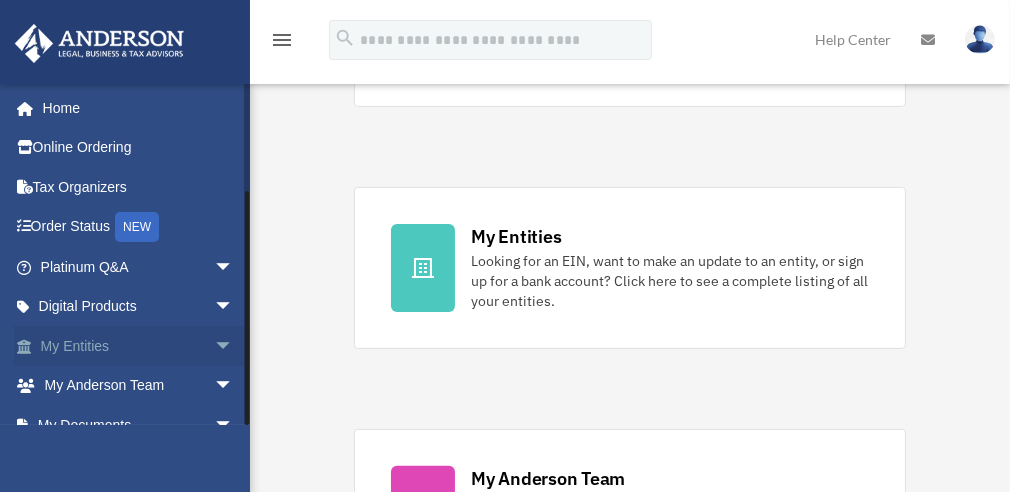 scroll, scrollTop: 540, scrollLeft: 0, axis: vertical 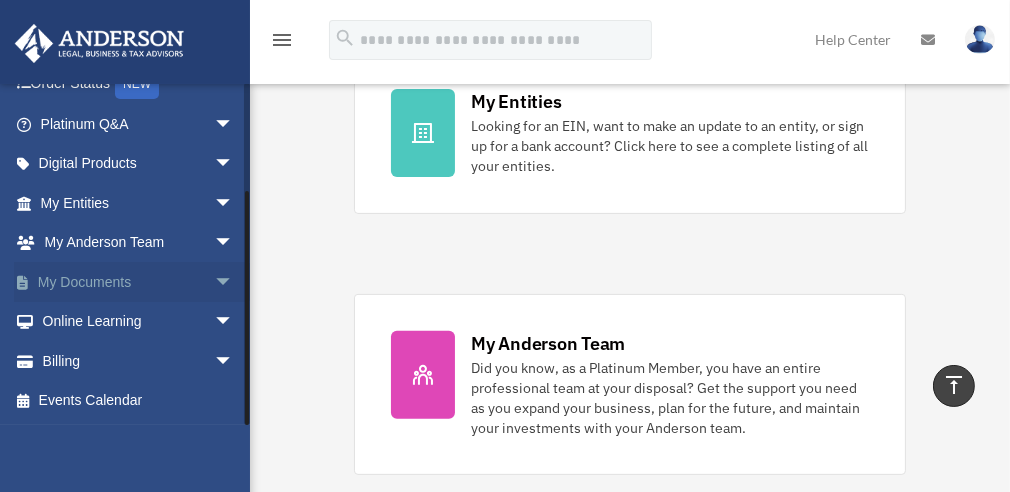 click on "arrow_drop_down" at bounding box center (234, 282) 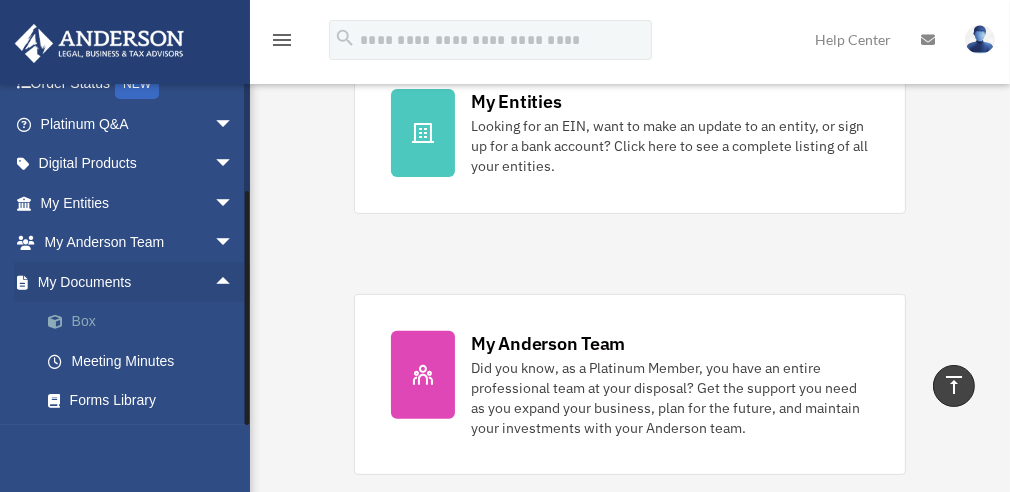 click on "Box" at bounding box center [146, 322] 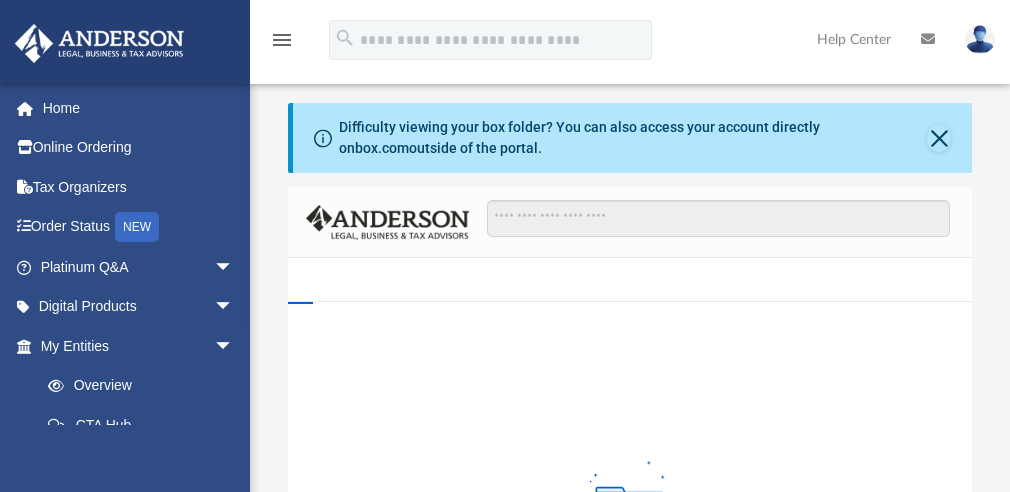 scroll, scrollTop: 0, scrollLeft: 0, axis: both 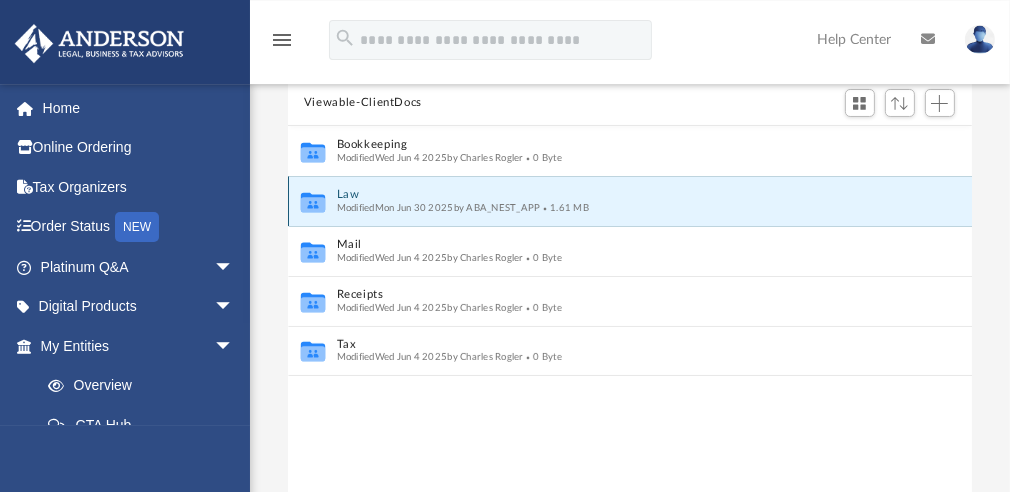 click on "Law" at bounding box center [617, 194] 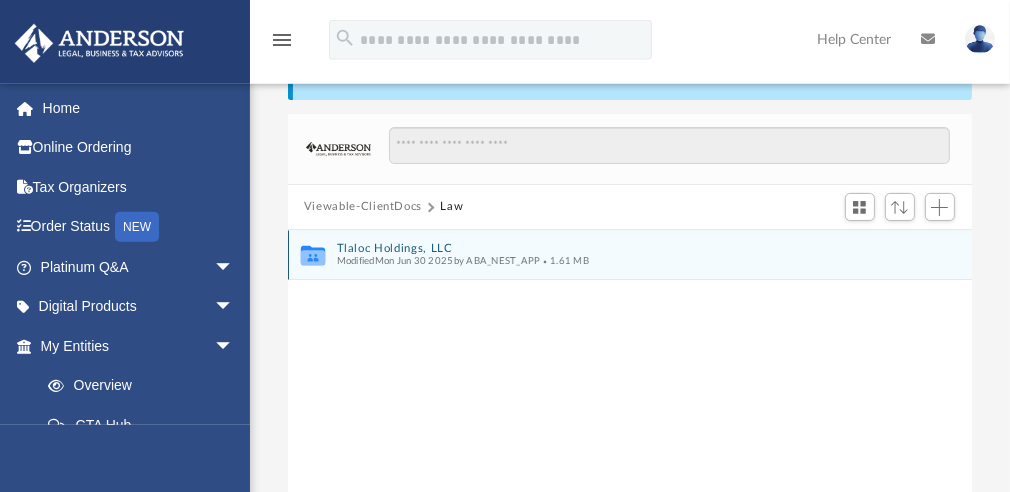 scroll, scrollTop: 73, scrollLeft: 0, axis: vertical 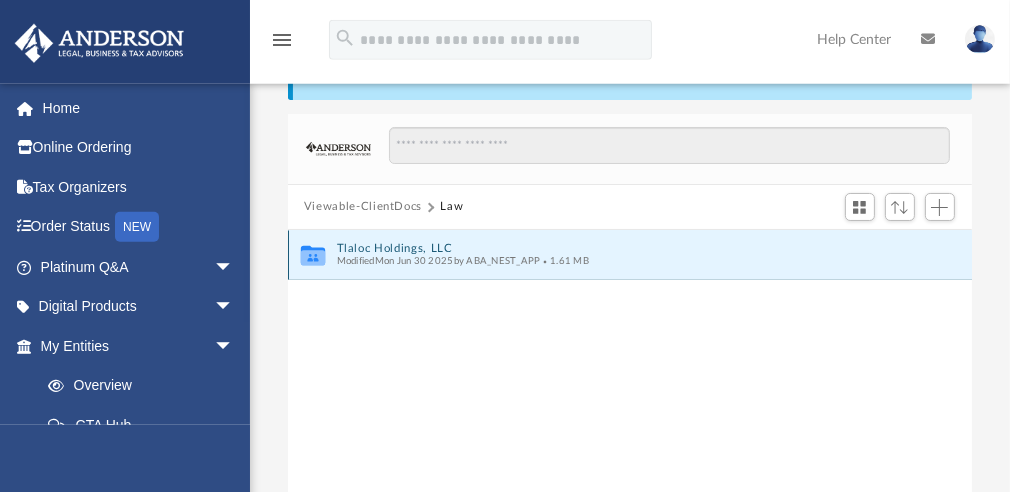 click on "Tlaloc Holdings, LLC" at bounding box center (617, 248) 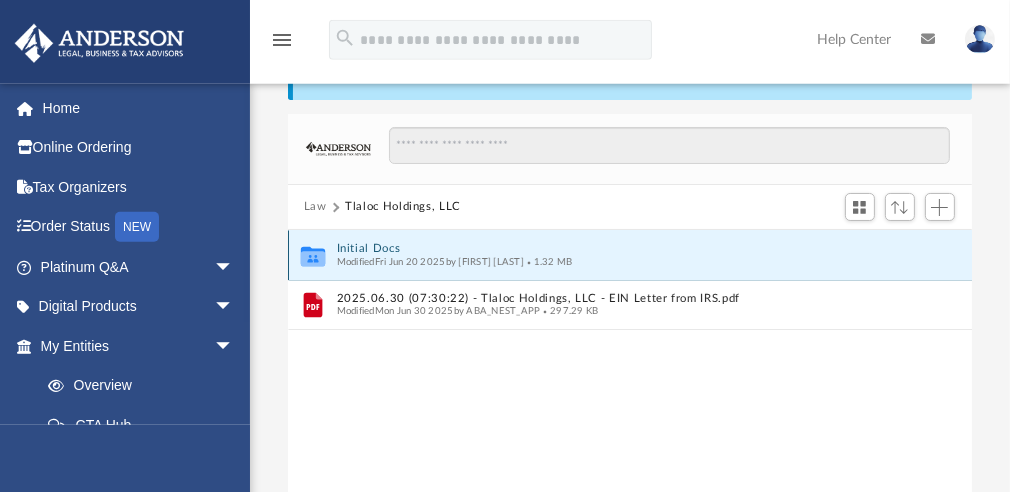 click on "Initial Docs" at bounding box center [617, 248] 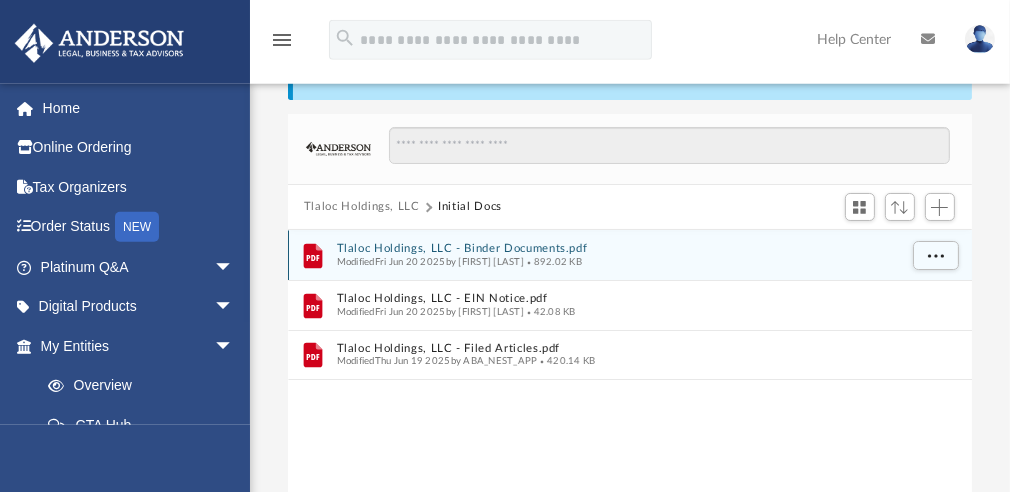 click on "Tlaloc Holdings, LLC - Binder Documents.pdf" at bounding box center [617, 248] 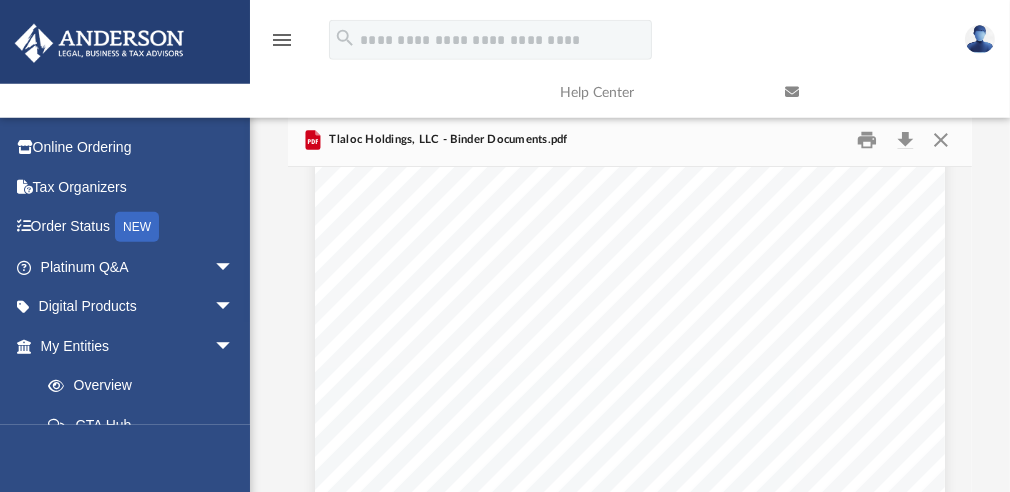 scroll, scrollTop: 305, scrollLeft: 0, axis: vertical 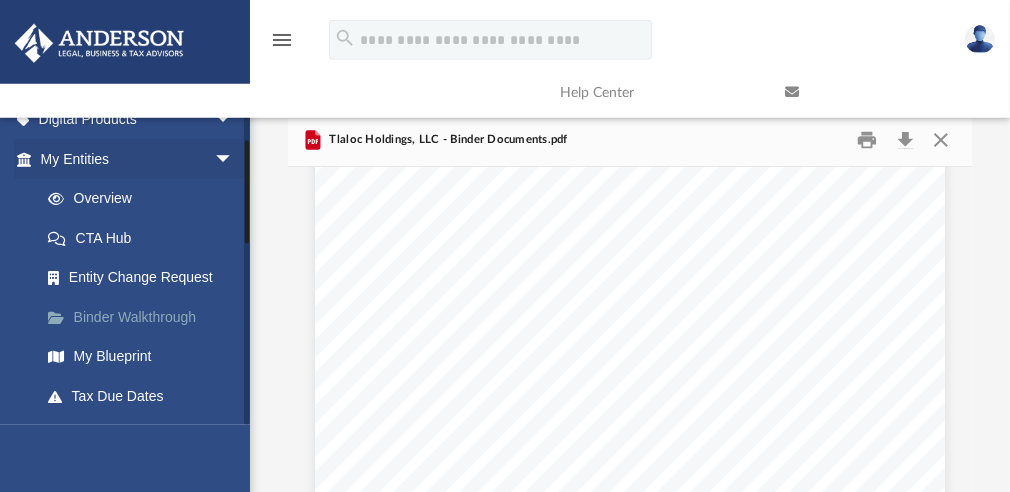 click on "Binder Walkthrough" at bounding box center (146, 317) 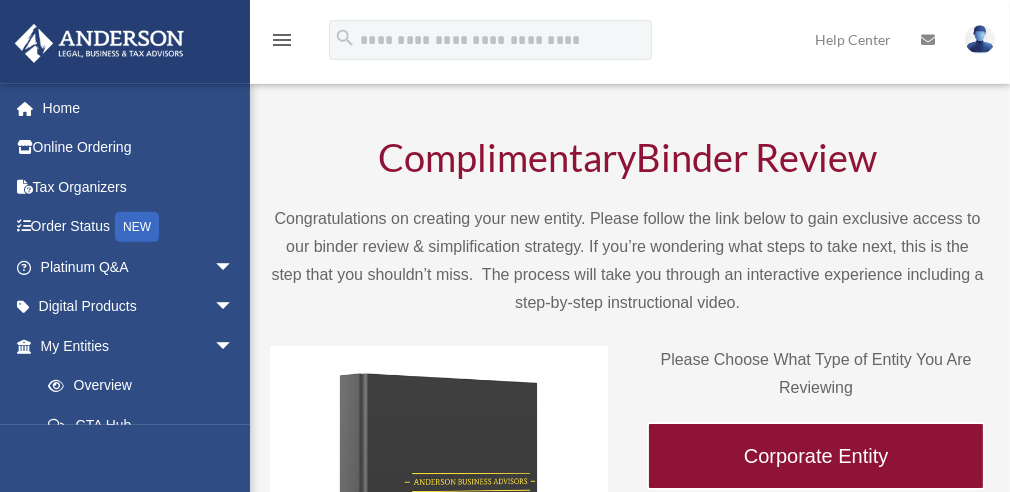 scroll, scrollTop: 5, scrollLeft: 0, axis: vertical 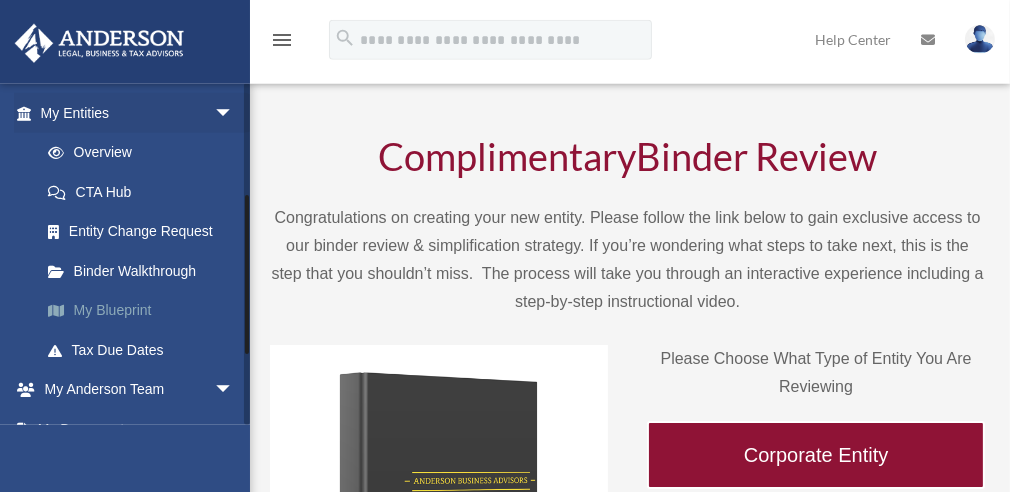 click on "My Blueprint" at bounding box center [146, 311] 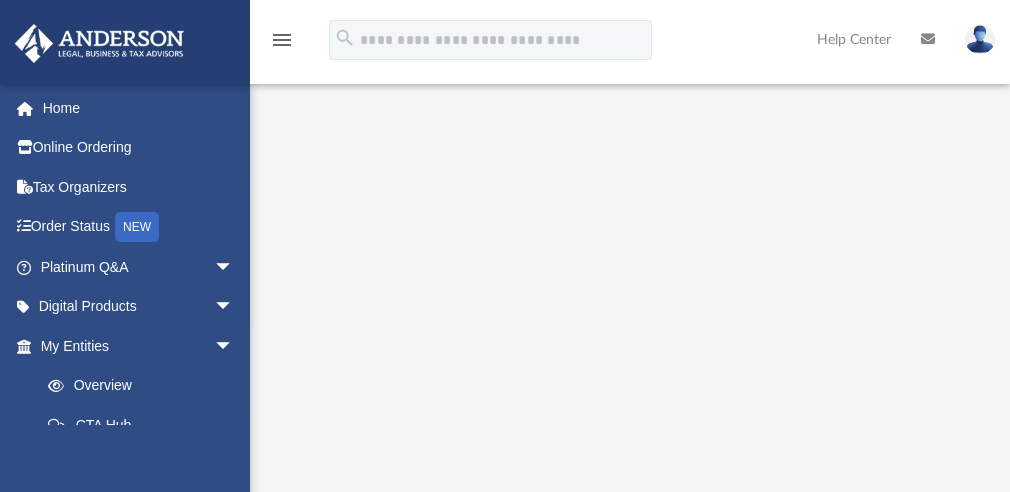 scroll, scrollTop: 0, scrollLeft: 0, axis: both 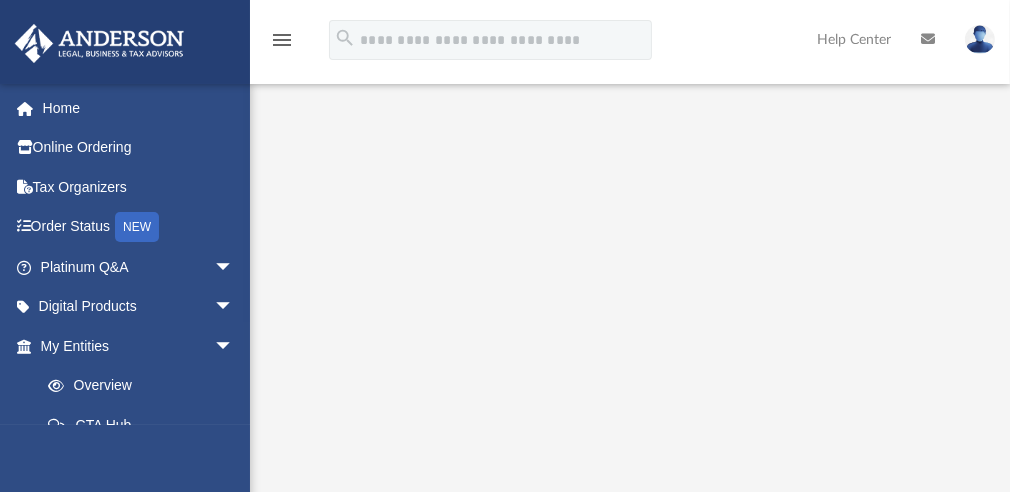 click on "menu" at bounding box center (282, 40) 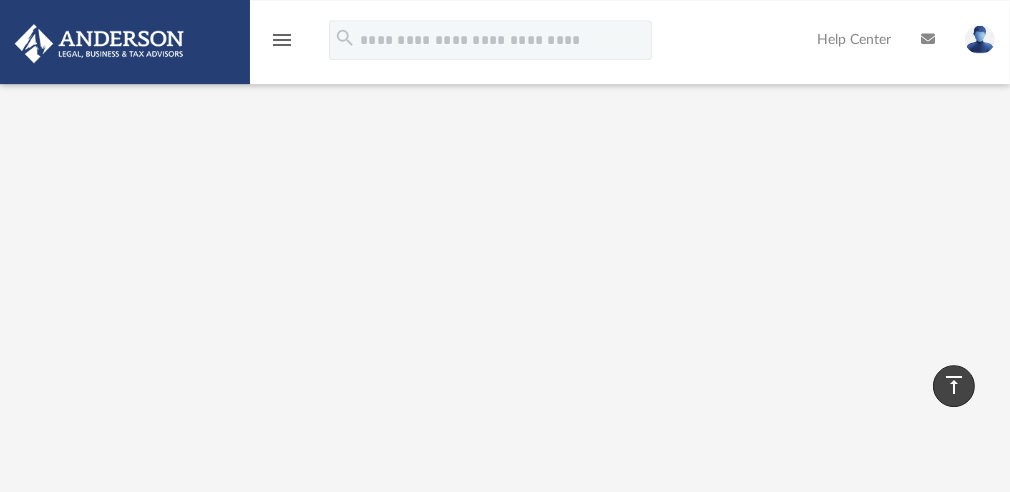 scroll, scrollTop: 243, scrollLeft: 0, axis: vertical 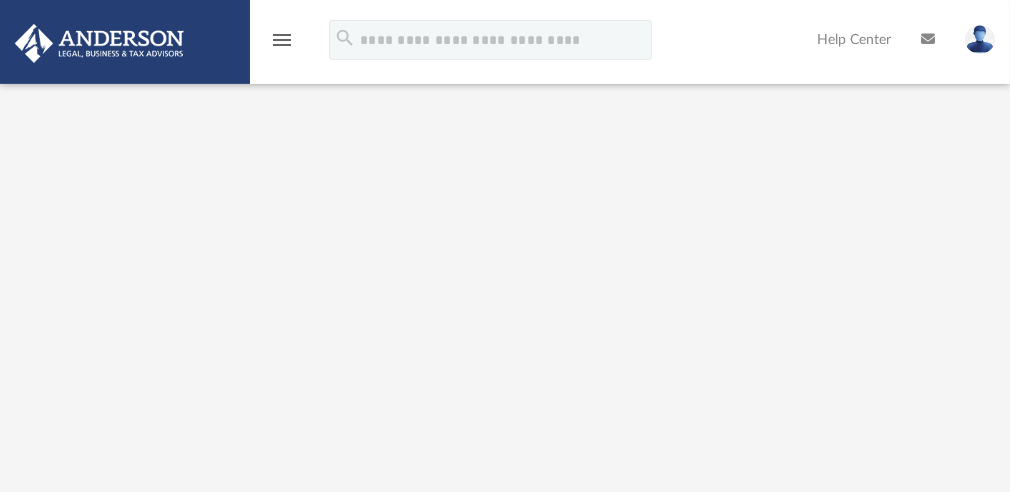 click on "menu" at bounding box center [282, 40] 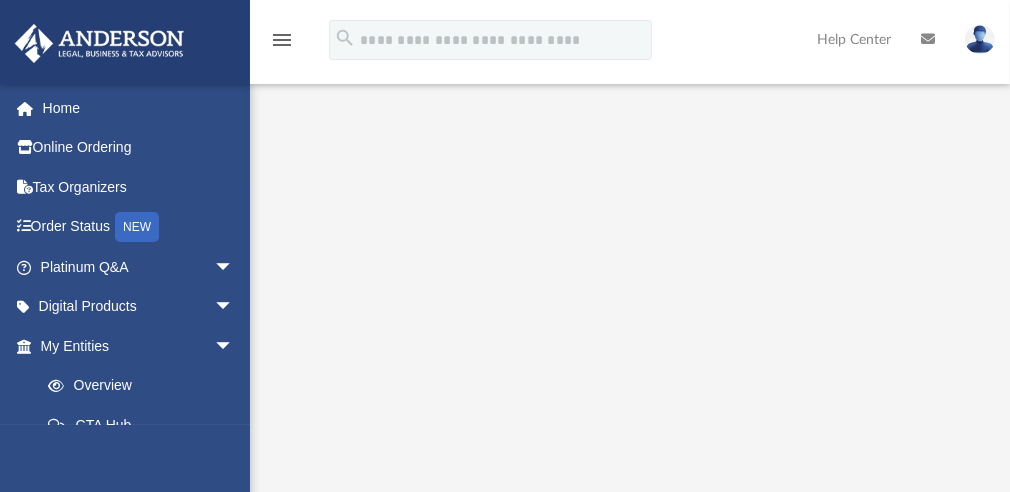 scroll, scrollTop: 5, scrollLeft: 0, axis: vertical 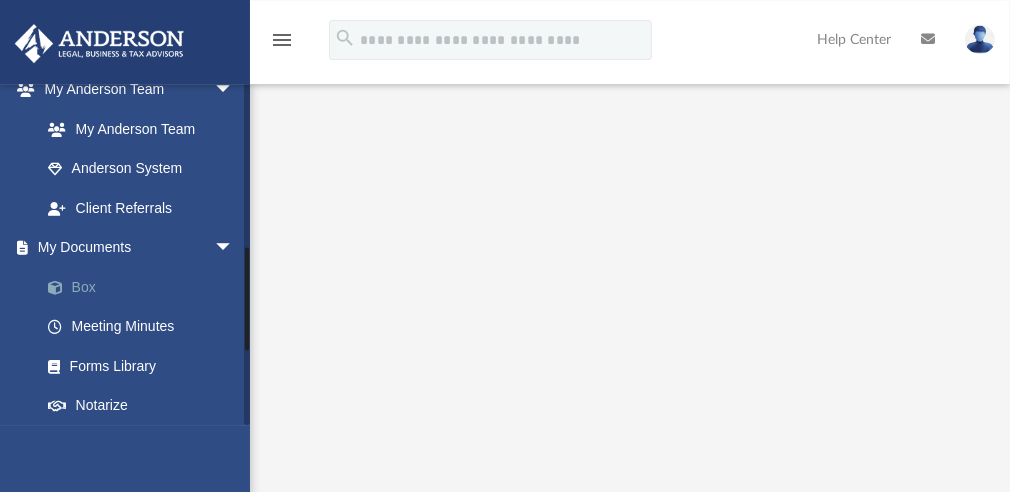 click on "Box" at bounding box center (146, 287) 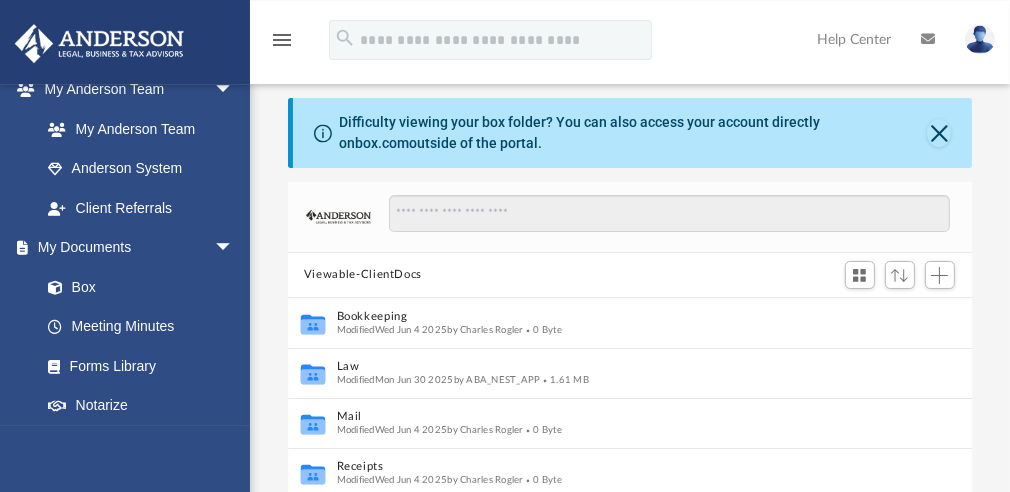 scroll, scrollTop: 15, scrollLeft: 14, axis: both 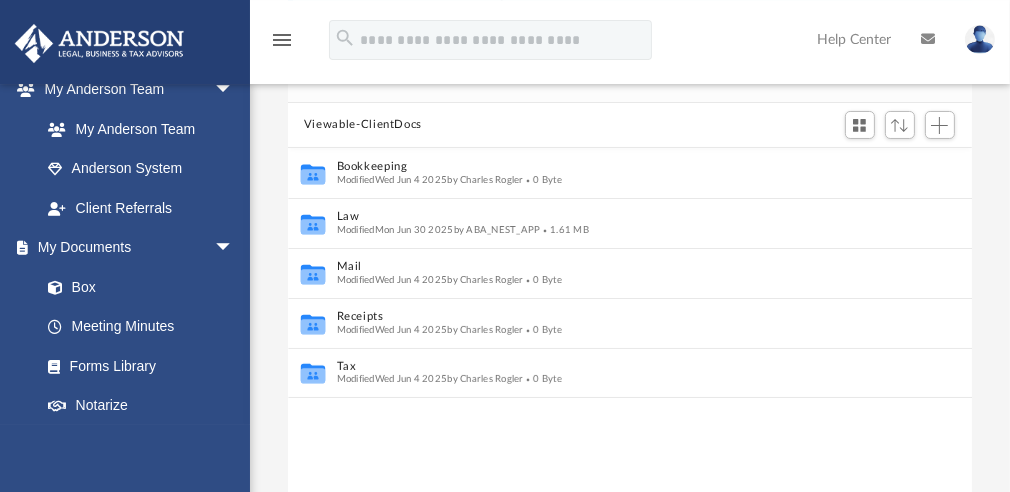 click on "[EMAIL]
Sign Out
[EMAIL]
Home
Online Ordering
Tax Organizers
Order Status  NEW
Platinum Q&A arrow_drop_down
Client FAQ
Platinum Walkthrough
Submit a Question
Answered Questions
Document Review
Platinum Knowledge Room
Tax & Bookkeeping Packages
Land Trust & Deed Forum
Portal Feedback
Digital Products arrow_drop_down
Tax Toolbox
Virtual Bookkeeping
Land Trust Kit
Wholesale Trust Kit
My Entities arrow_drop_down
Overview
CTA Hub
Entity Change Request
Binder Walkthrough
My Blueprint
Tax Due Dates
My Anderson Team arrow_drop_down
My Anderson Team
Anderson System
Client Referrals
My Documents arrow_drop_down
Box
Meeting Minutes
Forms Library" at bounding box center [125, 329] 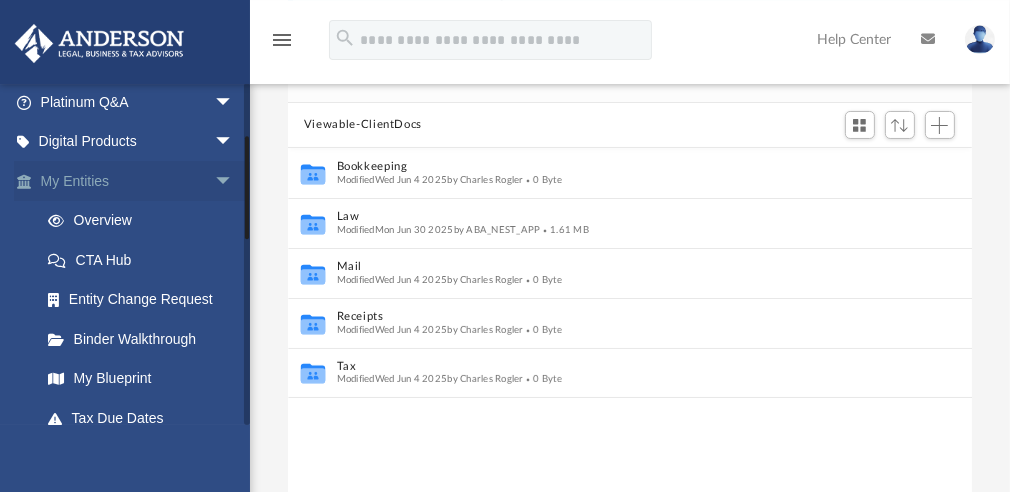 scroll, scrollTop: 173, scrollLeft: 0, axis: vertical 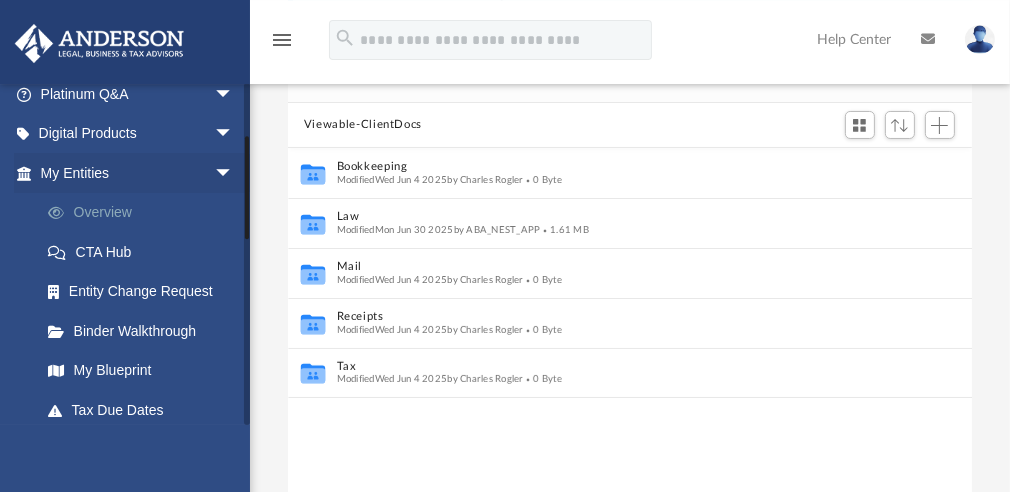 click on "Overview" at bounding box center (146, 213) 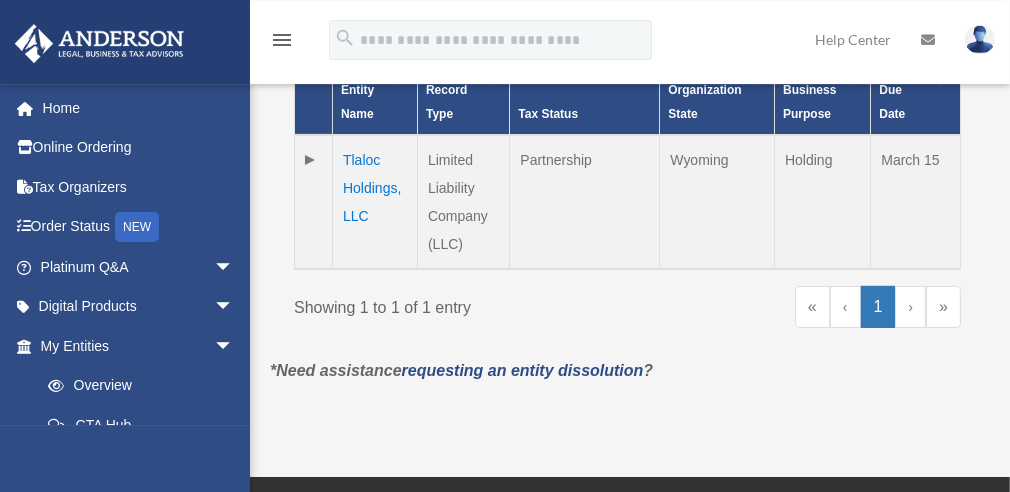 scroll, scrollTop: 543, scrollLeft: 0, axis: vertical 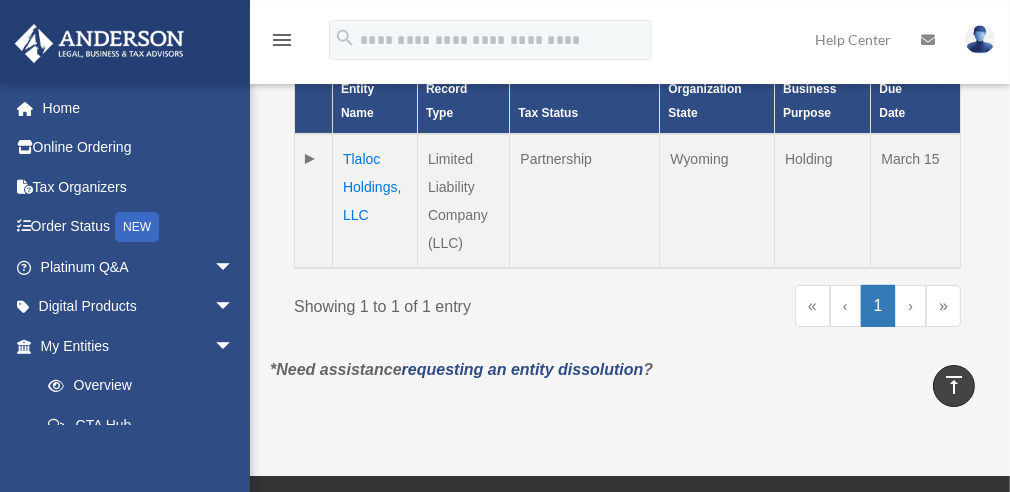 click on "Tlaloc Holdings, LLC" at bounding box center (375, 201) 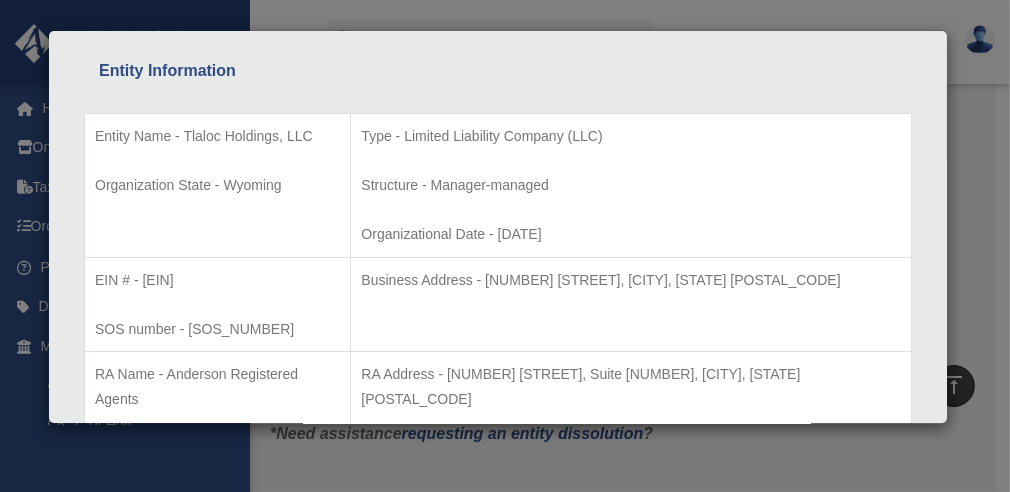 scroll, scrollTop: 382, scrollLeft: 0, axis: vertical 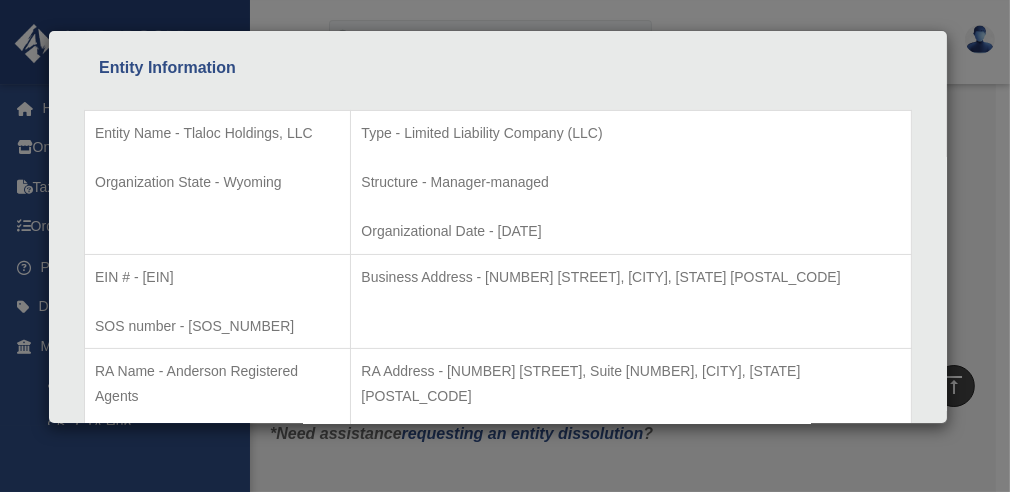 click on "Business Address - 1718 Capitol Ave., Cheyenne, WY 82001" at bounding box center [631, 301] 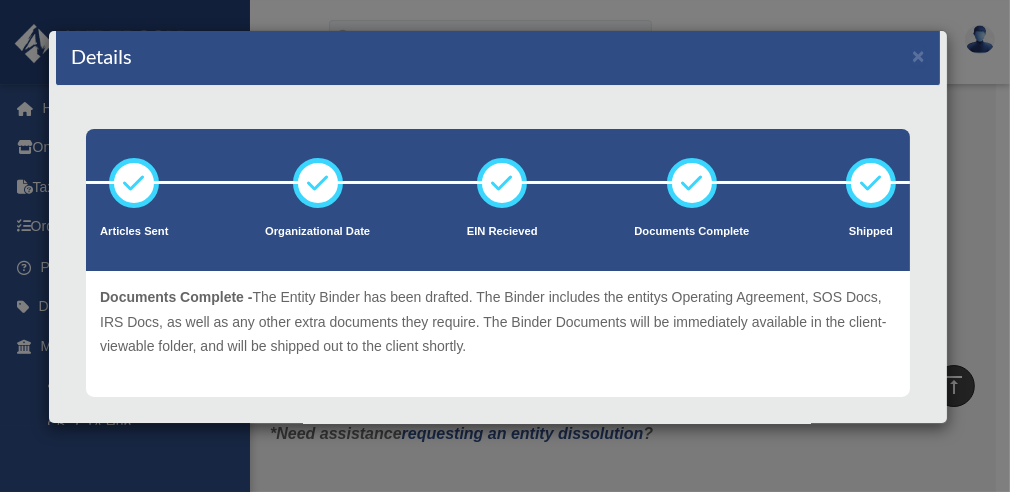 scroll, scrollTop: 0, scrollLeft: 0, axis: both 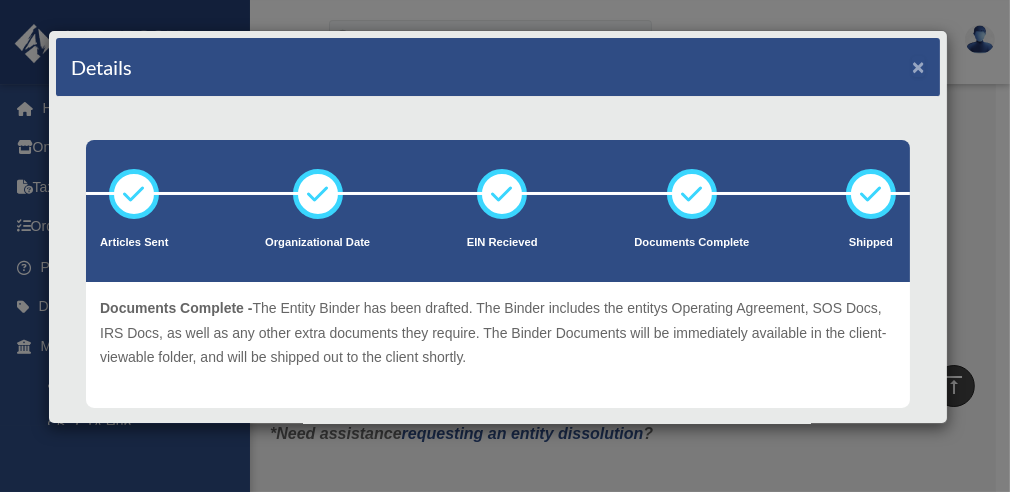 click on "×" at bounding box center [918, 66] 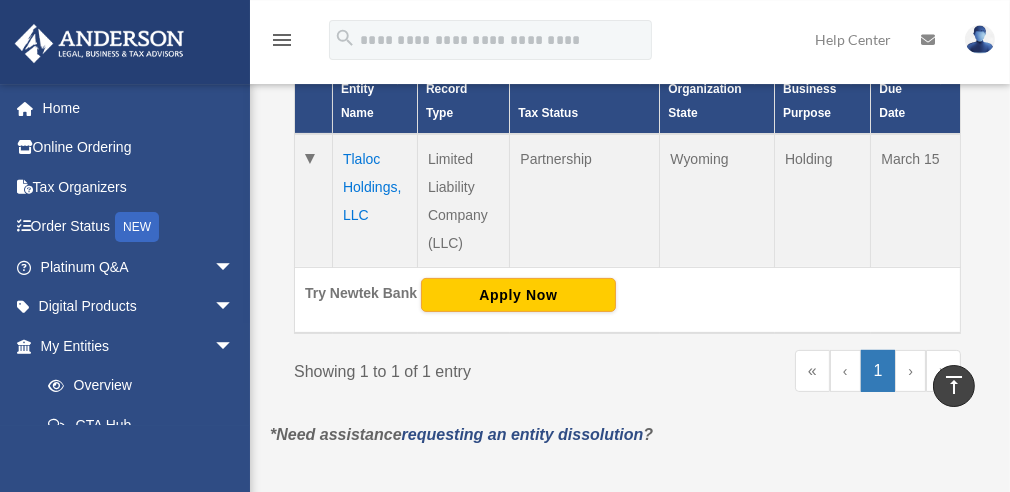 scroll, scrollTop: 0, scrollLeft: 0, axis: both 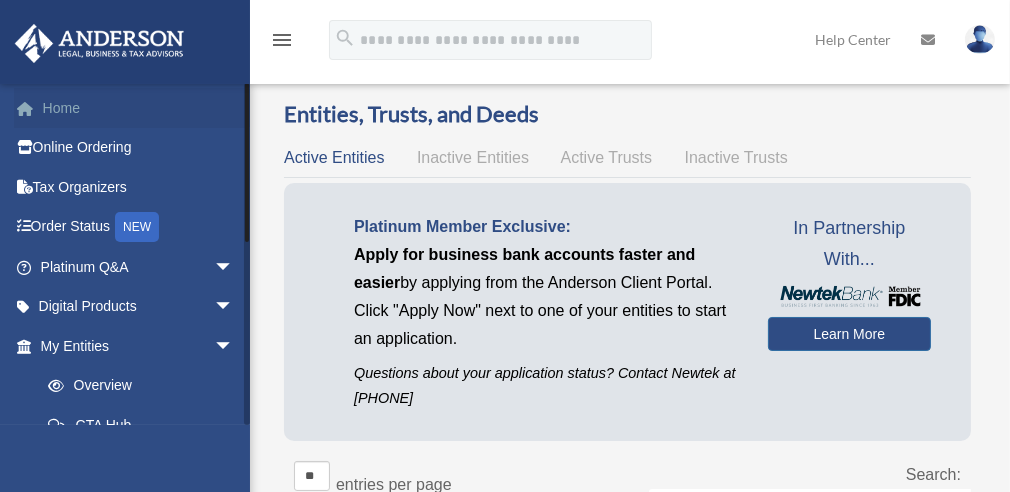 click on "Home" at bounding box center [139, 108] 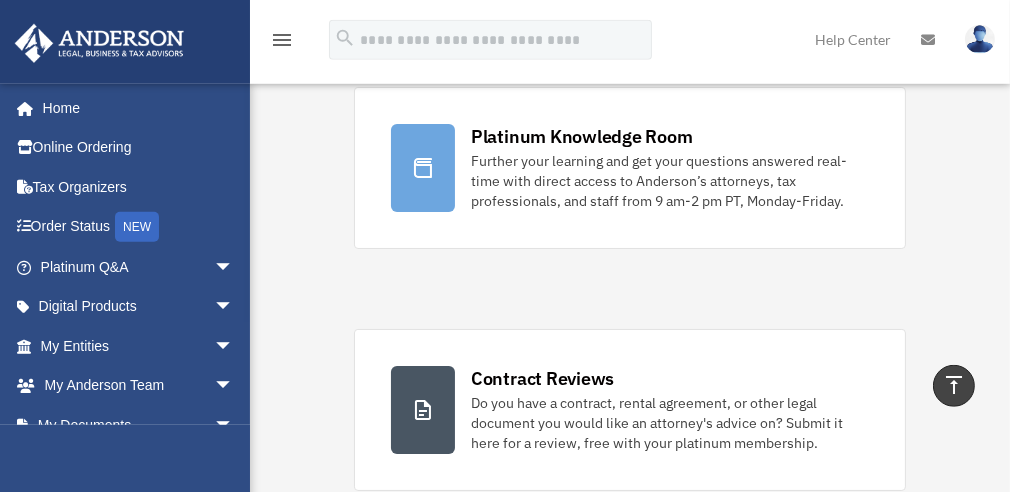 scroll, scrollTop: 124, scrollLeft: 0, axis: vertical 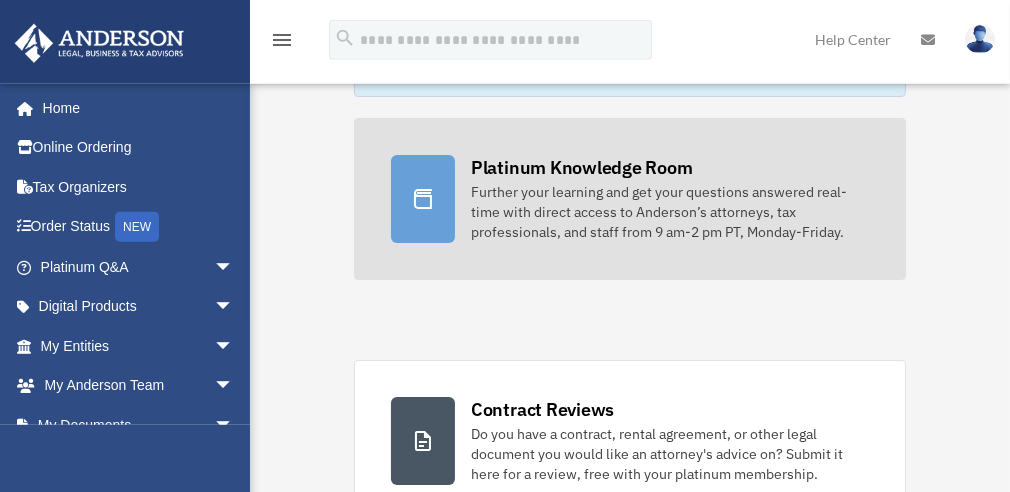 click on "Platinum Knowledge Room" at bounding box center [582, 167] 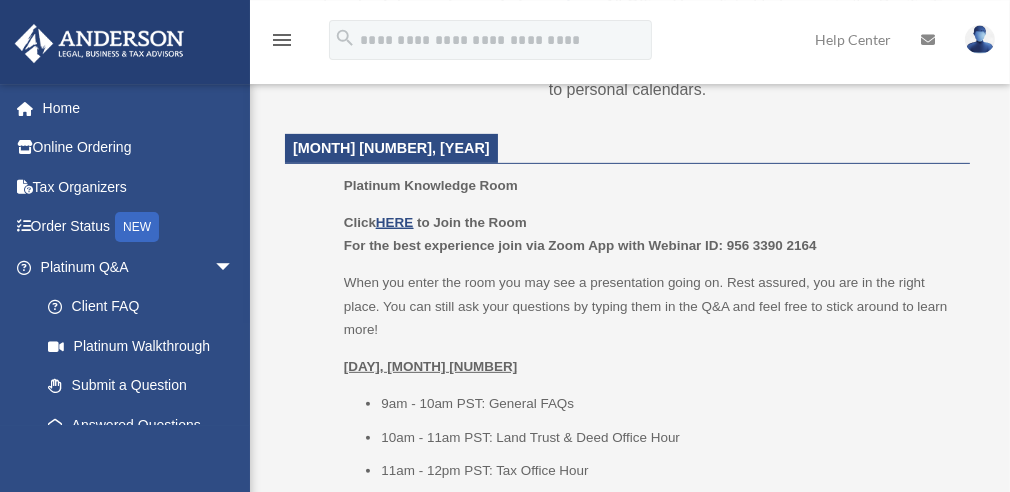 scroll, scrollTop: 864, scrollLeft: 0, axis: vertical 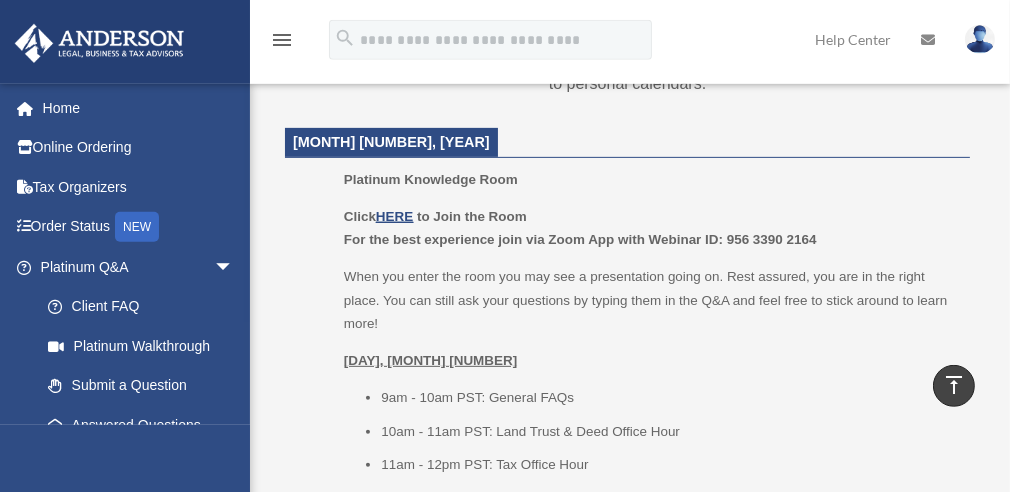 click on "[DAY], [MONTH] [NUMBER]
Our open office hours and helplines have moved into our new  Platinum Knowledge Room, which is open from 9am-2pm [TIMEZONE] !  The revised schedule is below.
When you enter the room, you may see a presentation going on. Rest assured, you are in the right place. You can still ask any and all your questions by typing them in the Q&A feature. Feel free to stick around to learn more about the topics being presented!
Need to speak with someone in a more detailed fashion? We can accommodate that!
*This room is being hosted on Zoom. You will be required to log in to your personal Zoom account to access the room. If you don’t have a free Zoom account, you can install the most up-to-date version and sign up  here .
[MONTH] [NUMBER], [YEAR]
Platinum Knowledge Room
Click  HERE   to Join the Room
[DAY], [MONTH] [NUMBER]
9am - 10am [TIMEZONE]: General FAQs" at bounding box center (627, 797) 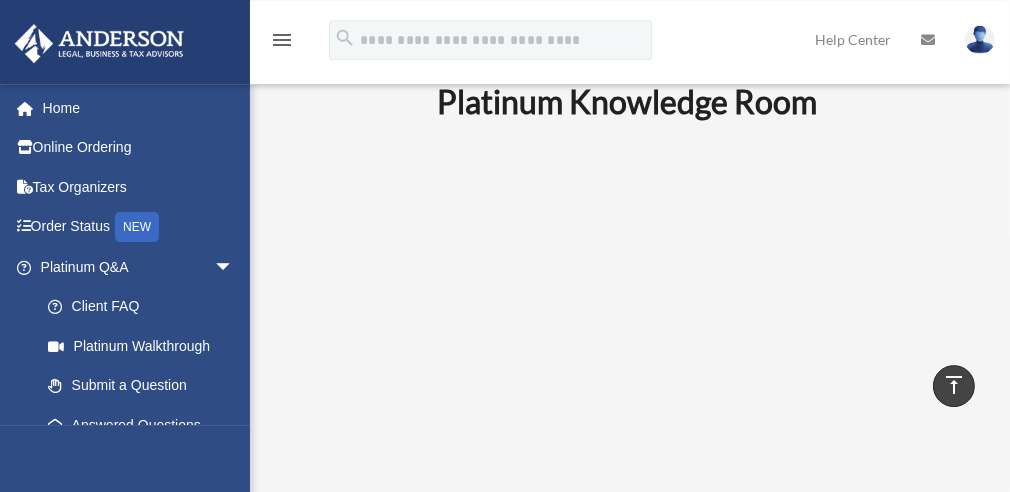 scroll, scrollTop: 0, scrollLeft: 0, axis: both 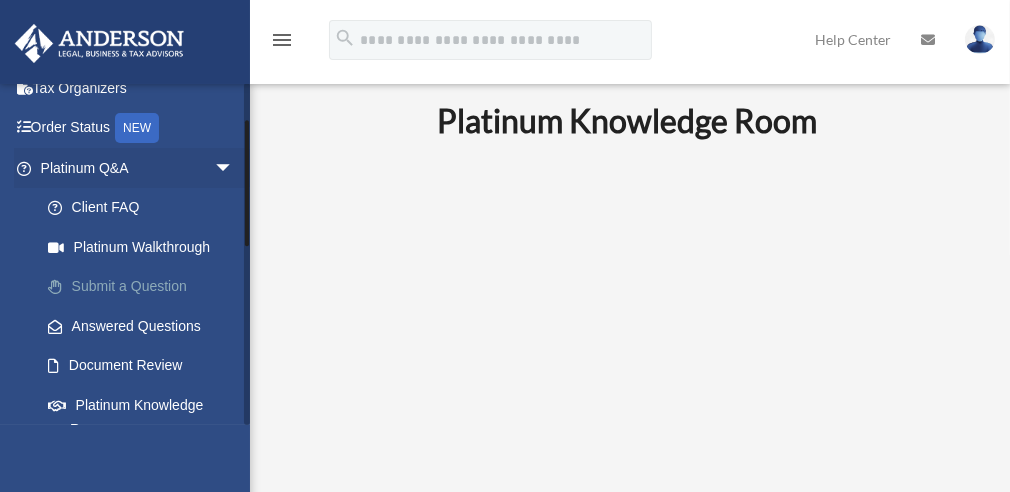 click on "Submit a Question" at bounding box center (146, 287) 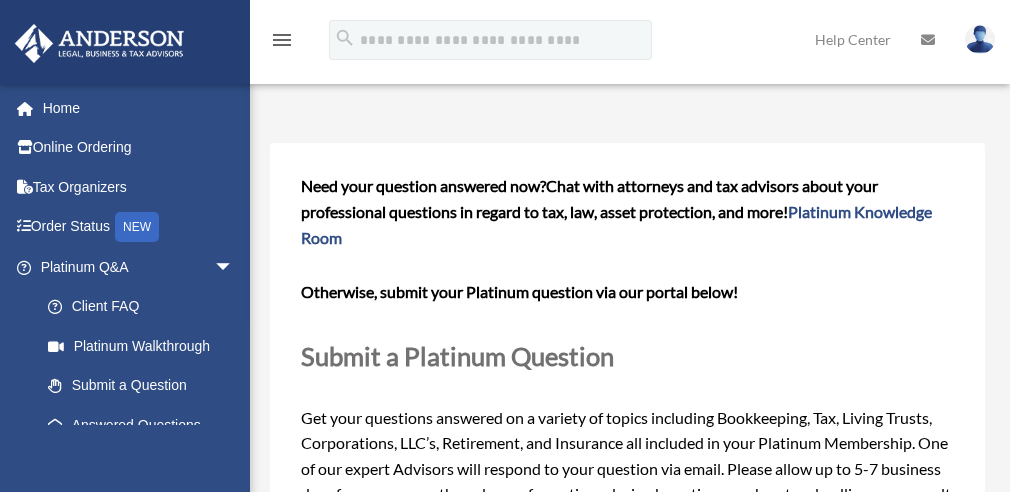 scroll, scrollTop: 0, scrollLeft: 0, axis: both 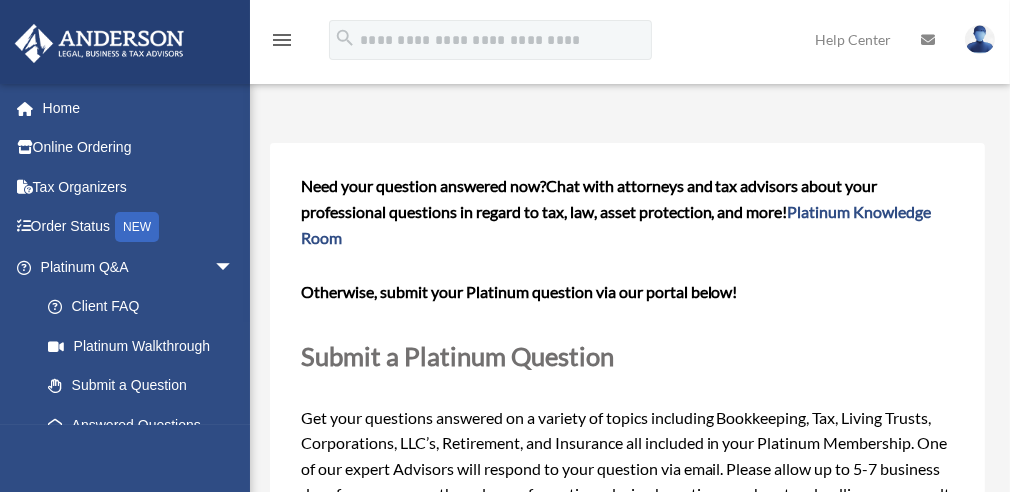 click at bounding box center (628, 320) 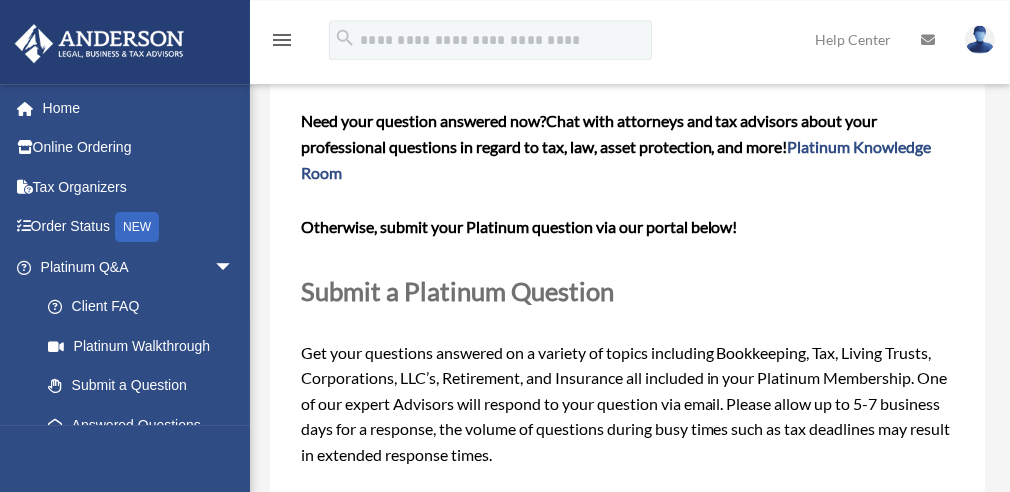 scroll, scrollTop: 0, scrollLeft: 0, axis: both 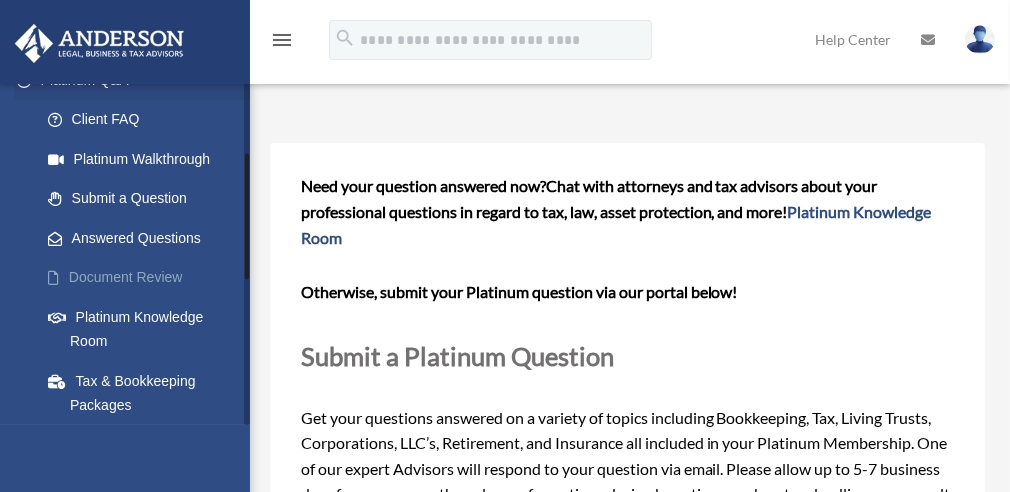 click on "Document Review" at bounding box center [146, 278] 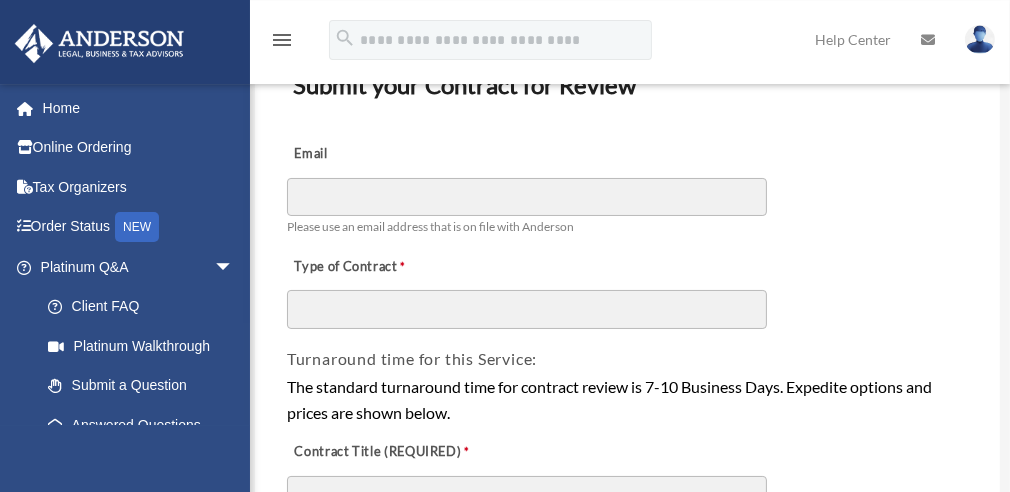 scroll, scrollTop: 0, scrollLeft: 0, axis: both 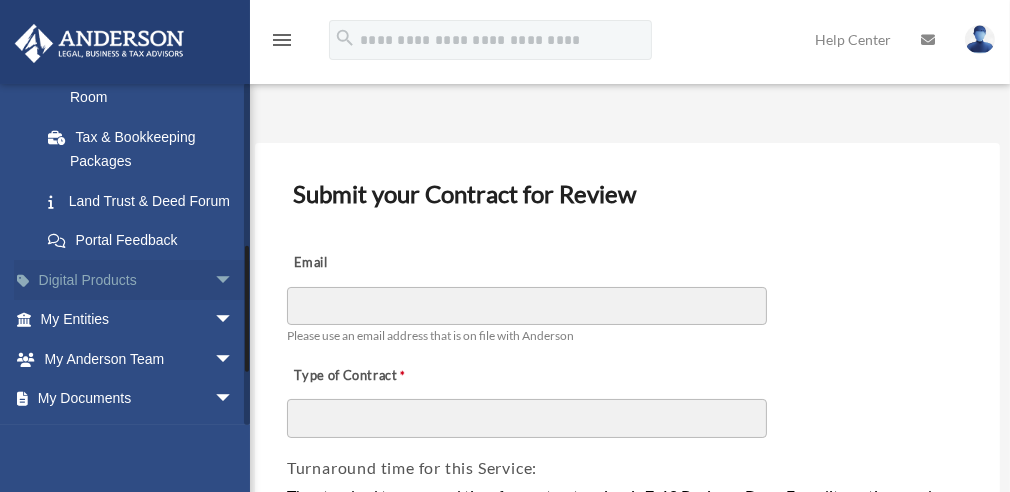 click on "arrow_drop_down" at bounding box center [234, 280] 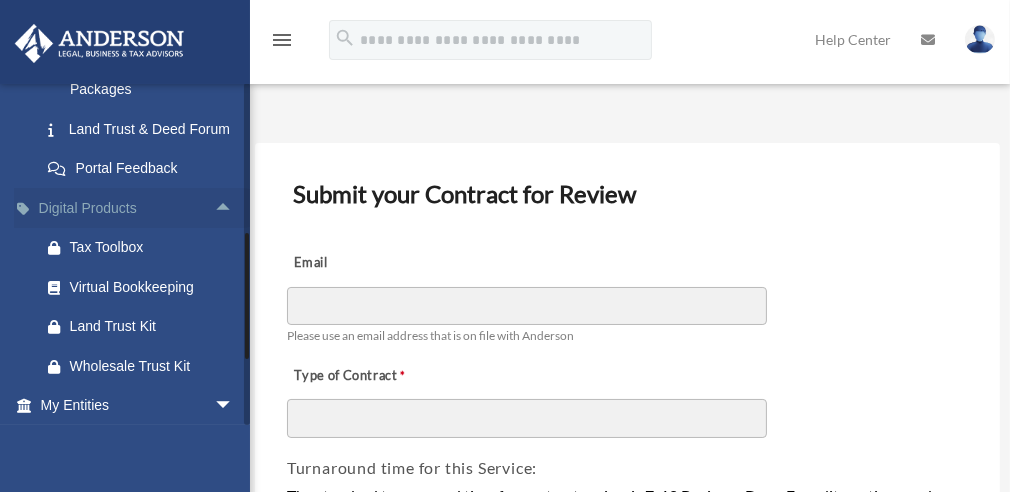 scroll, scrollTop: 510, scrollLeft: 0, axis: vertical 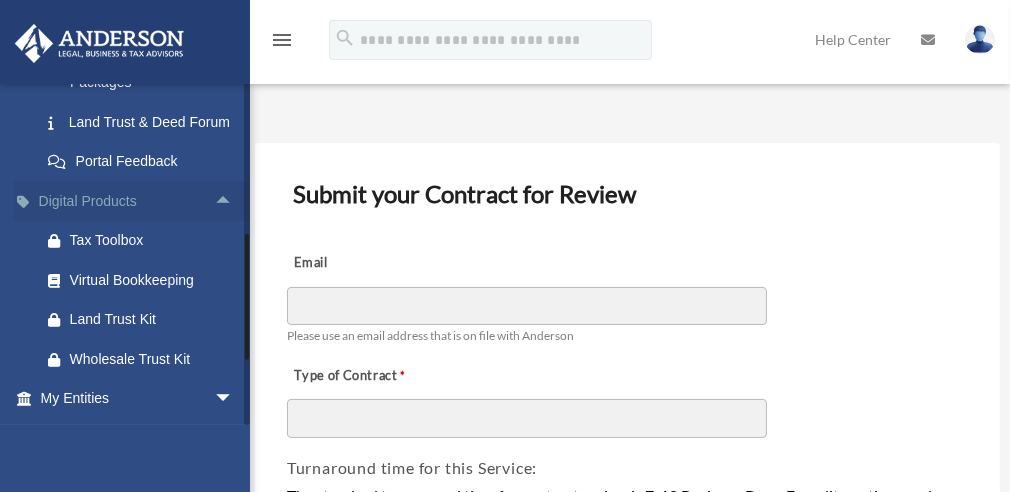 click on "Virtual Bookkeeping" at bounding box center [154, 280] 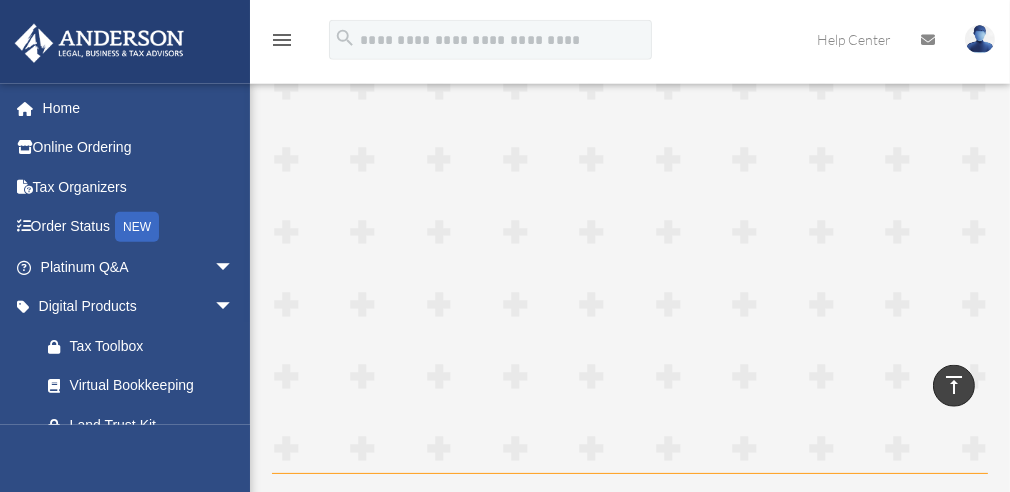 scroll, scrollTop: 0, scrollLeft: 0, axis: both 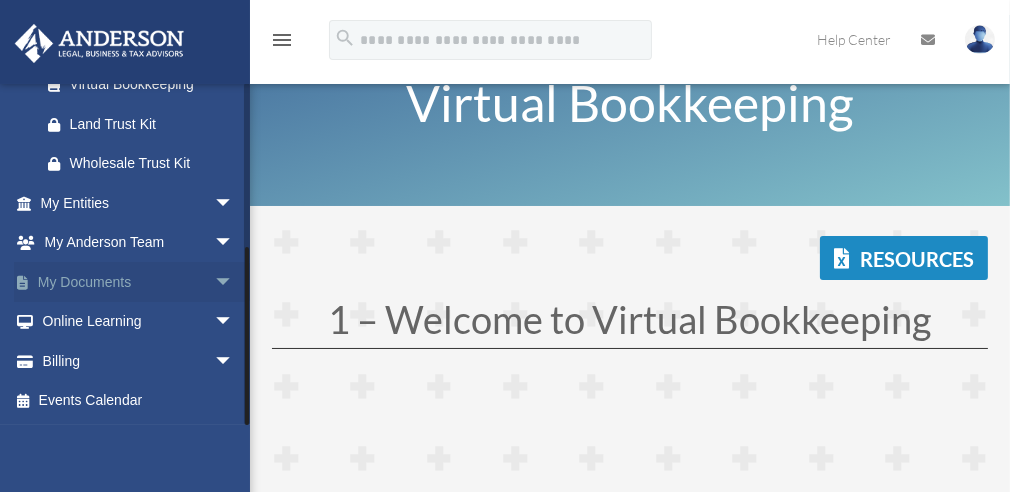 click on "arrow_drop_down" at bounding box center (234, 282) 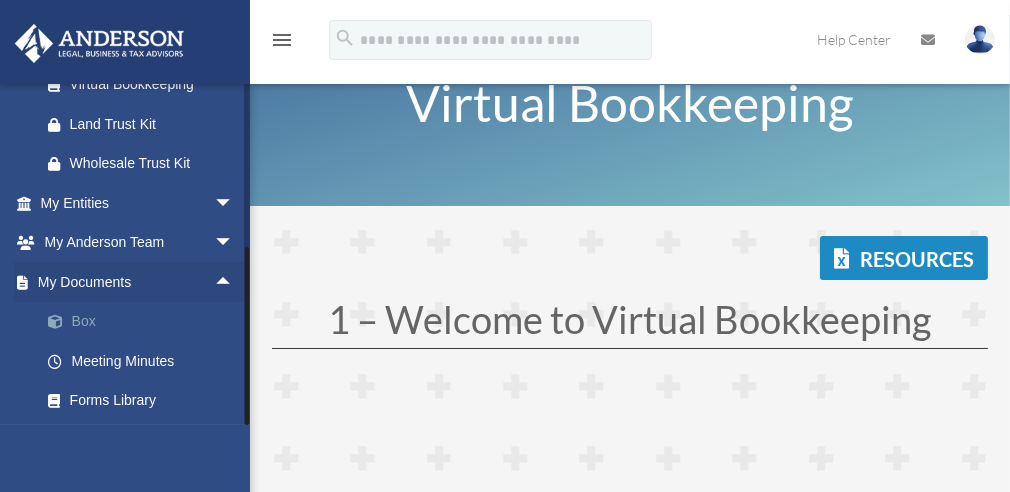 click on "Box" at bounding box center (146, 322) 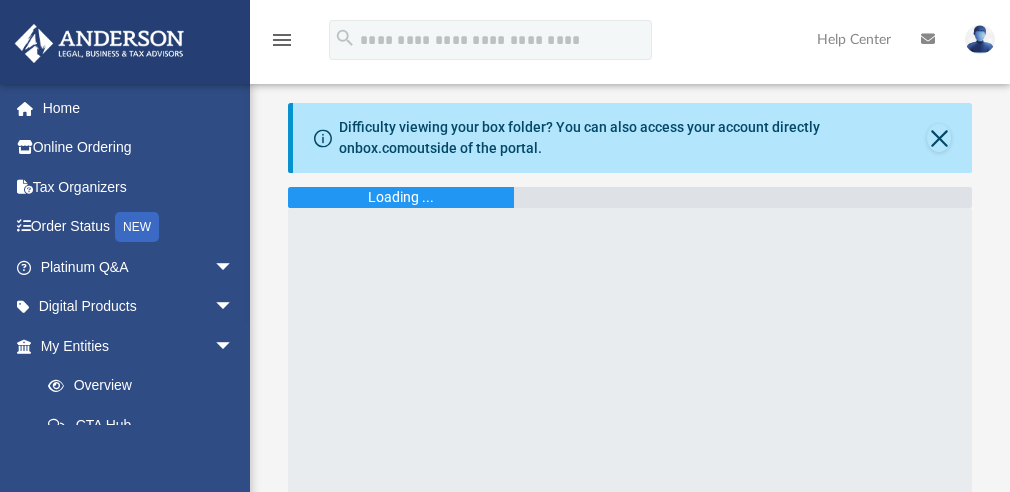 scroll, scrollTop: 0, scrollLeft: 0, axis: both 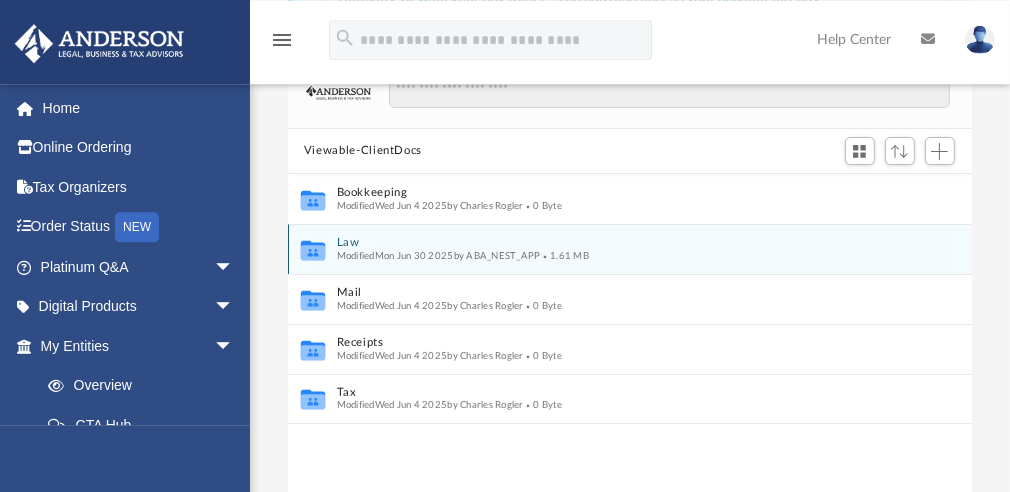 click on "Collaborated Folder Law Modified  Mon Jun 30 2025  by ABA_NEST_APP 1.61 MB" at bounding box center (630, 249) 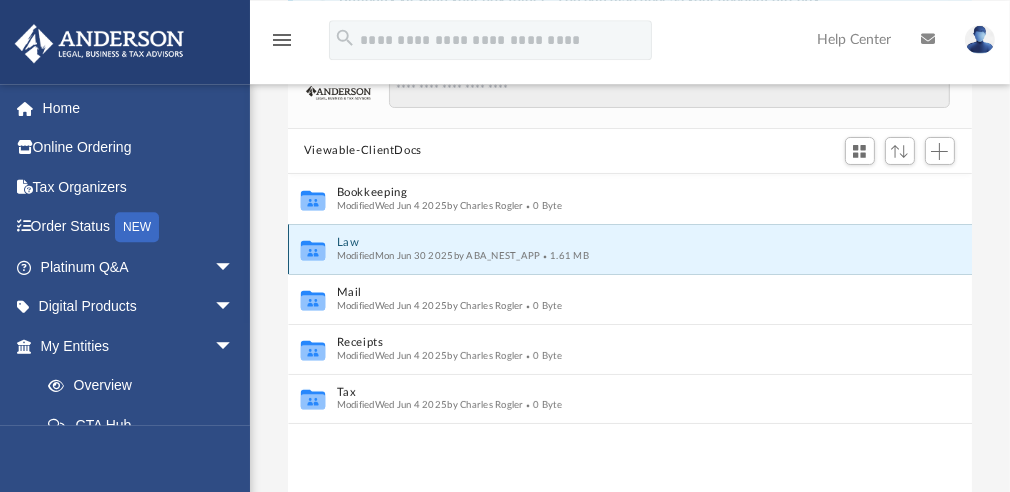 click on "Law" at bounding box center [617, 242] 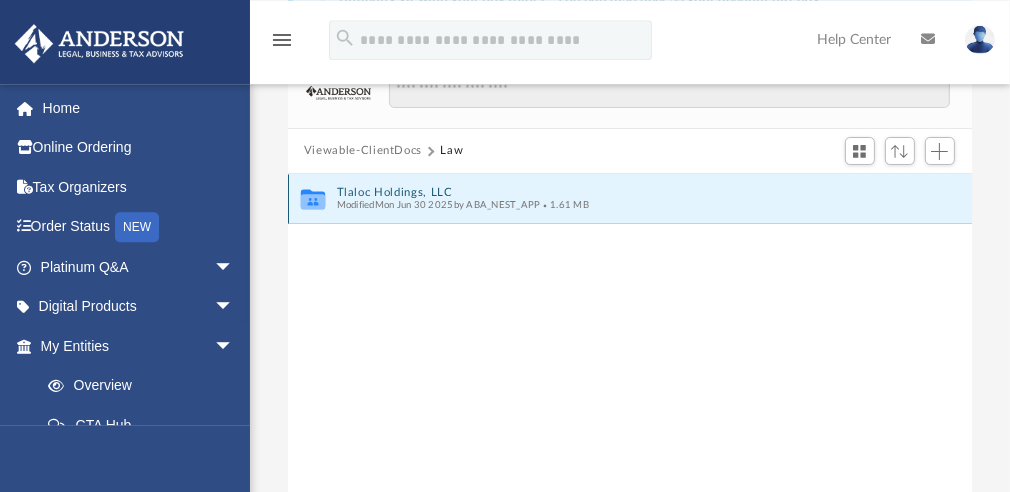 click on "Tlaloc Holdings, LLC" at bounding box center (617, 192) 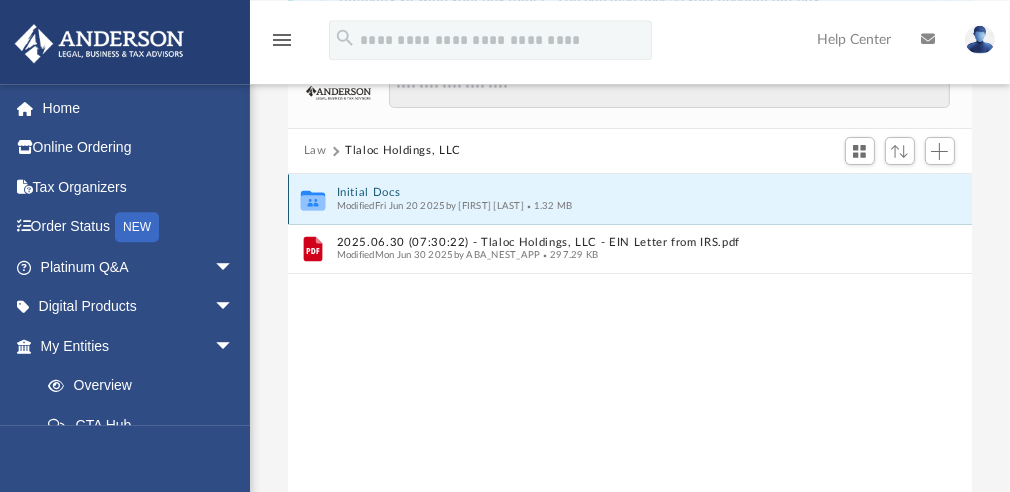 click on "Initial Docs" at bounding box center [617, 192] 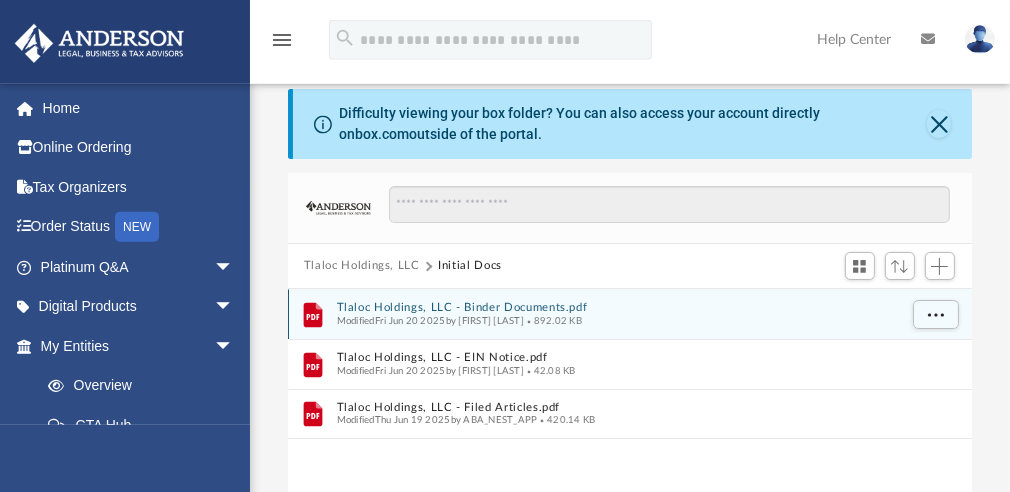 scroll, scrollTop: 0, scrollLeft: 0, axis: both 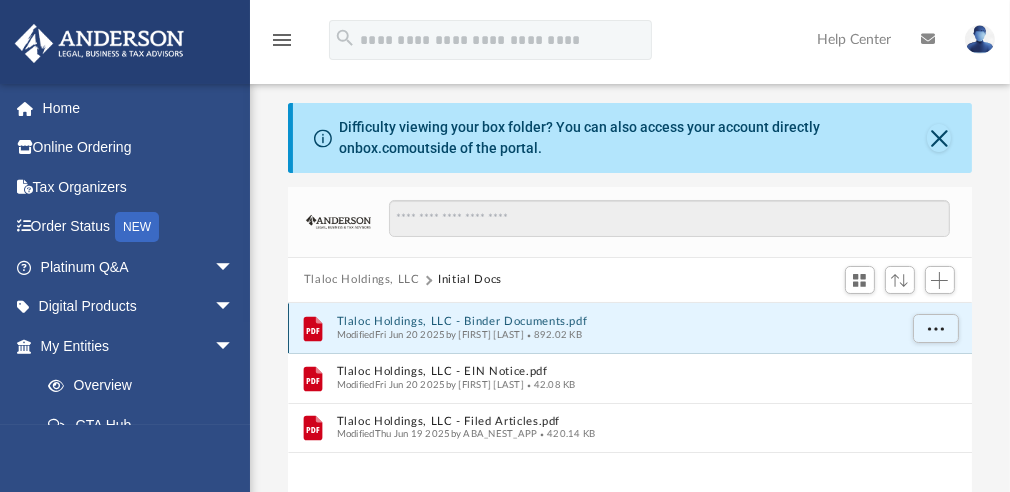 click on "Tlaloc Holdings, LLC - Binder Documents.pdf" at bounding box center (617, 321) 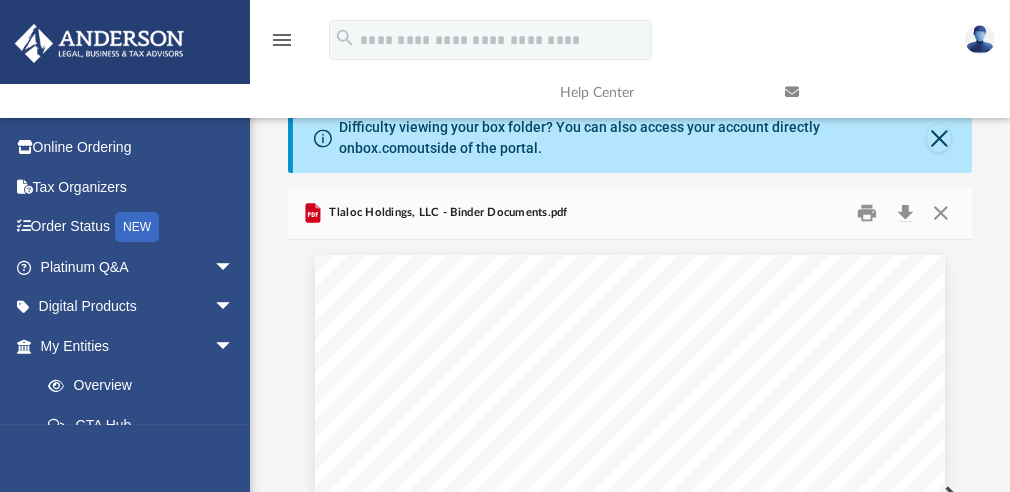 scroll, scrollTop: 54, scrollLeft: 0, axis: vertical 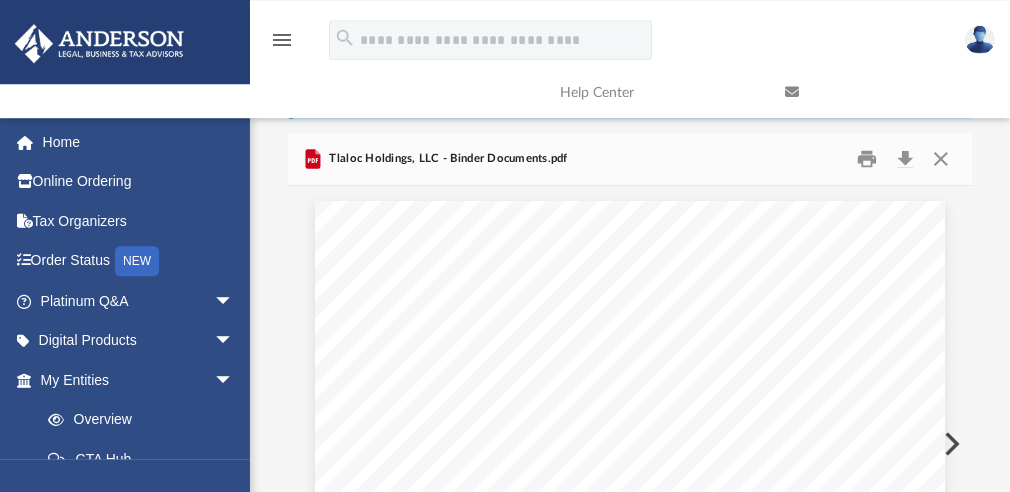 click at bounding box center [980, 39] 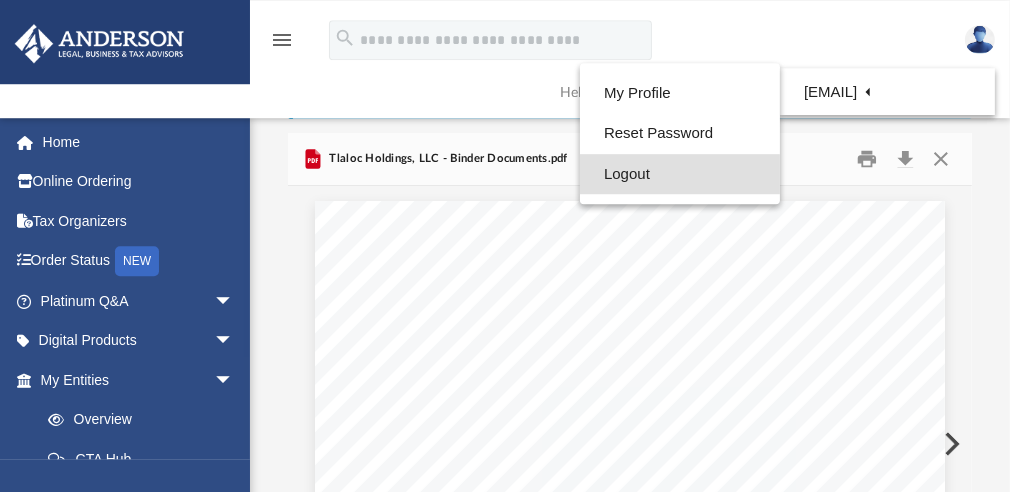 click on "Logout" at bounding box center (680, 174) 